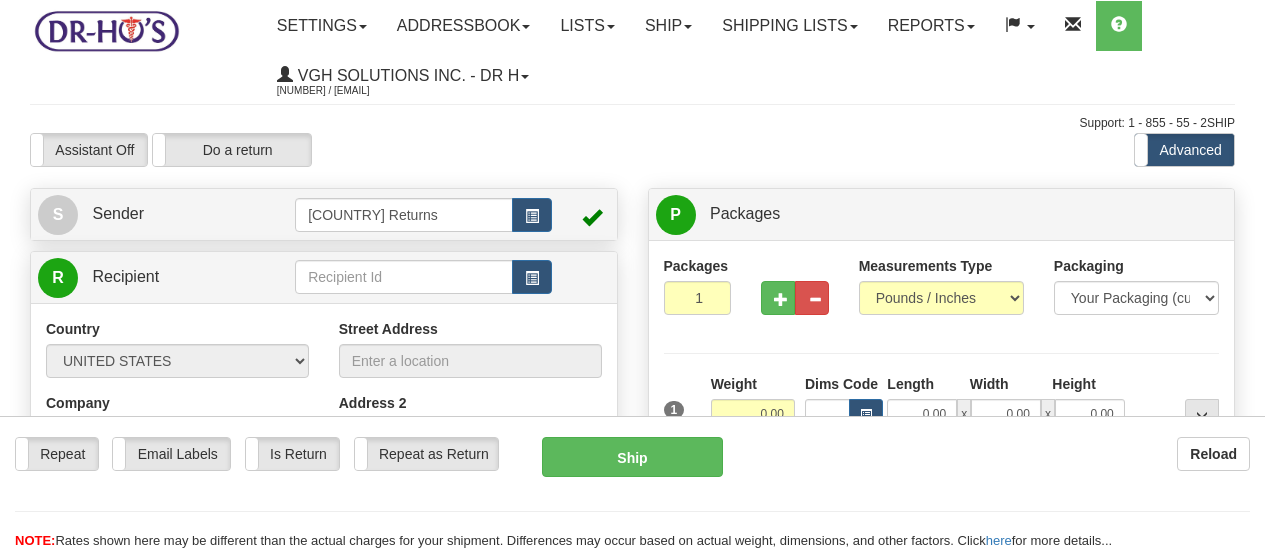 scroll, scrollTop: 0, scrollLeft: 0, axis: both 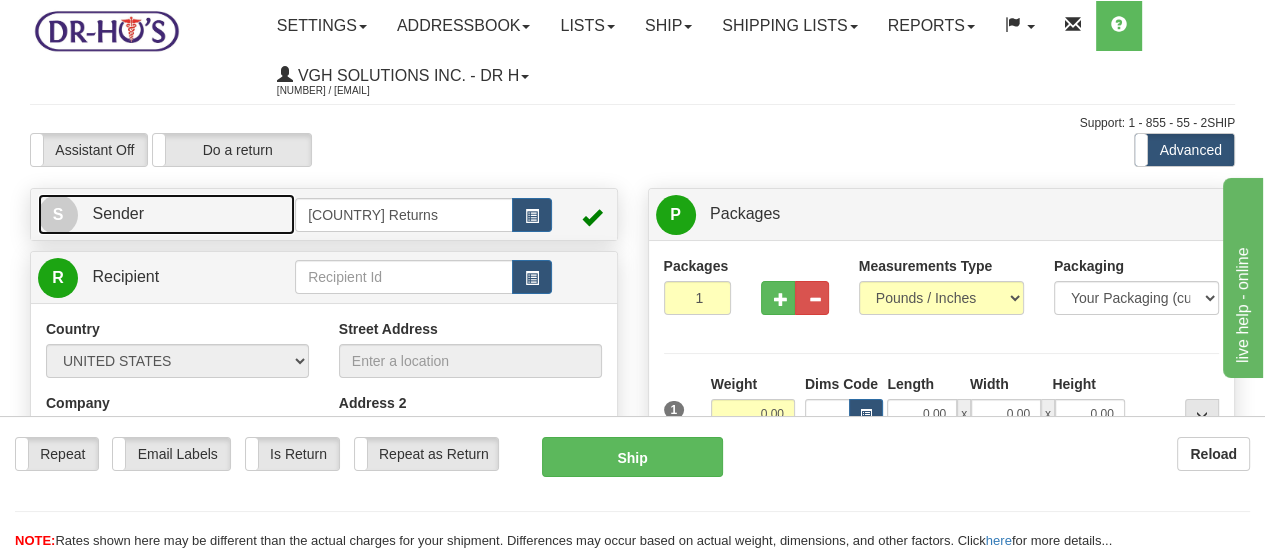 click on "S" at bounding box center [58, 215] 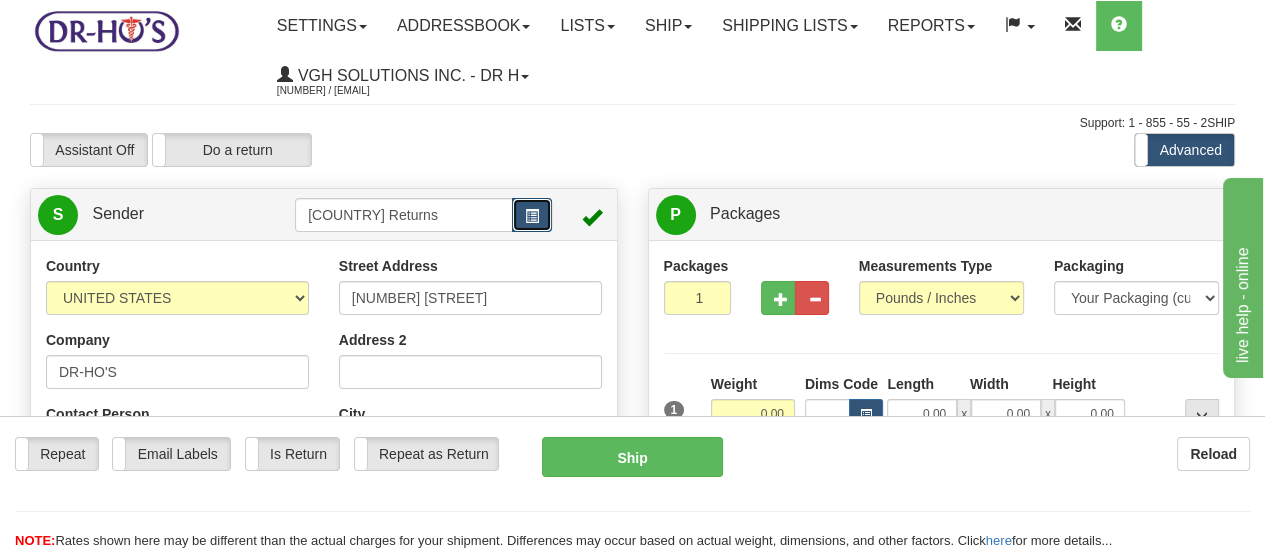 click at bounding box center [532, 216] 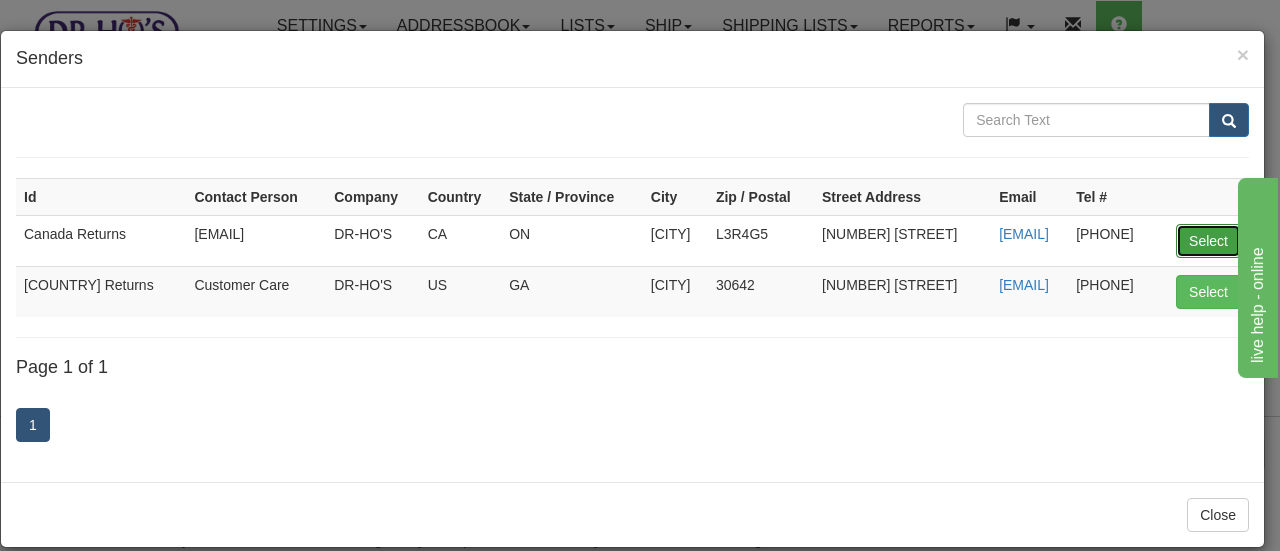 click on "Select" at bounding box center [1208, 241] 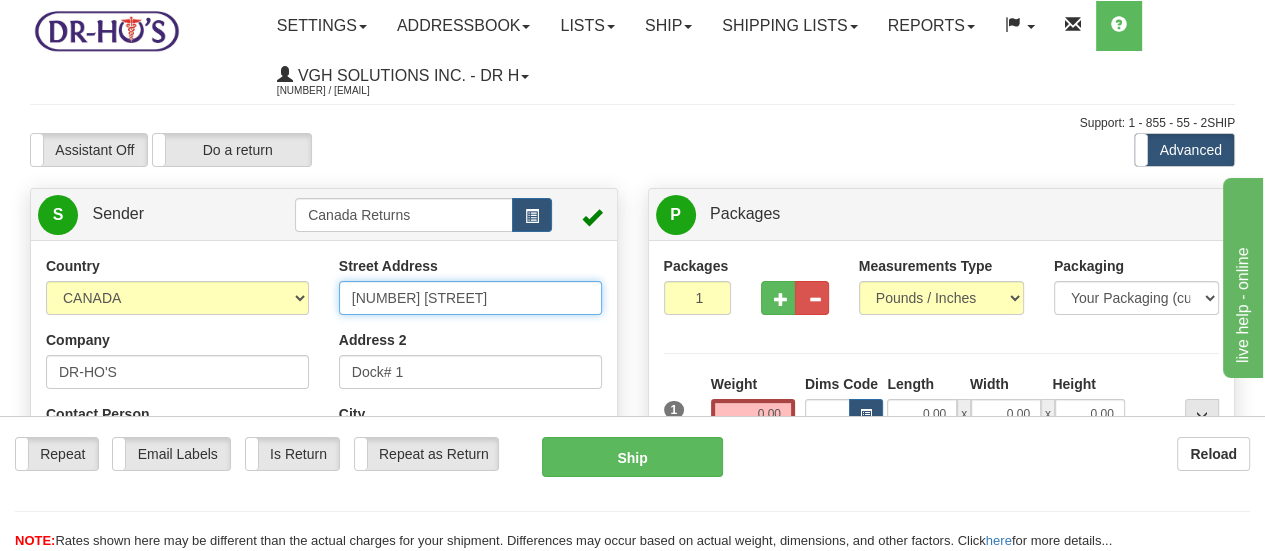 drag, startPoint x: 529, startPoint y: 309, endPoint x: 192, endPoint y: 260, distance: 340.54367 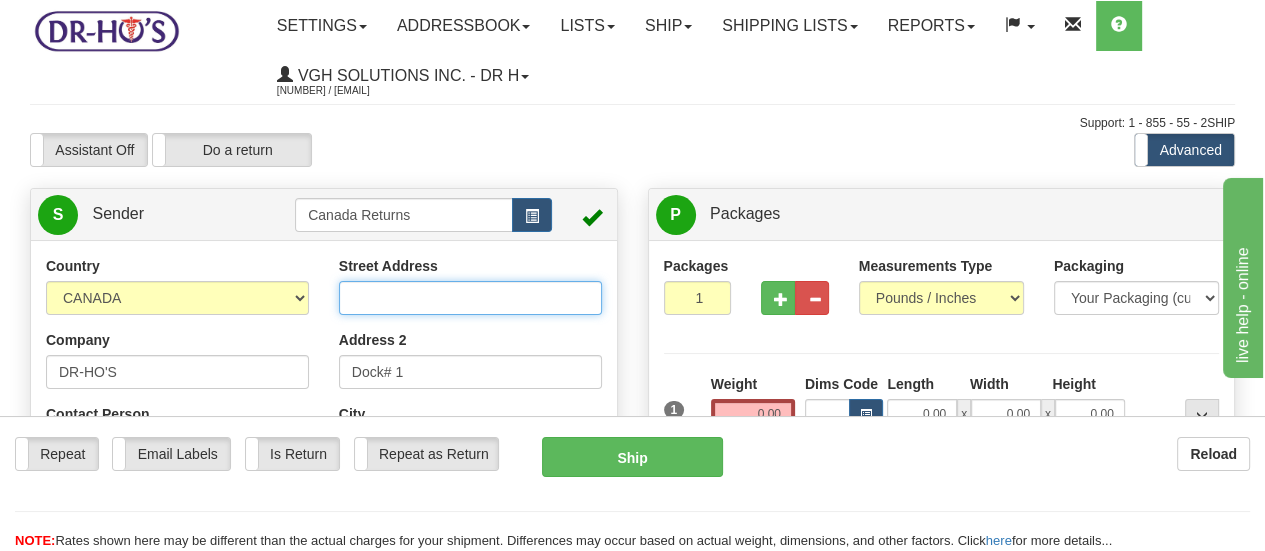 scroll, scrollTop: 100, scrollLeft: 0, axis: vertical 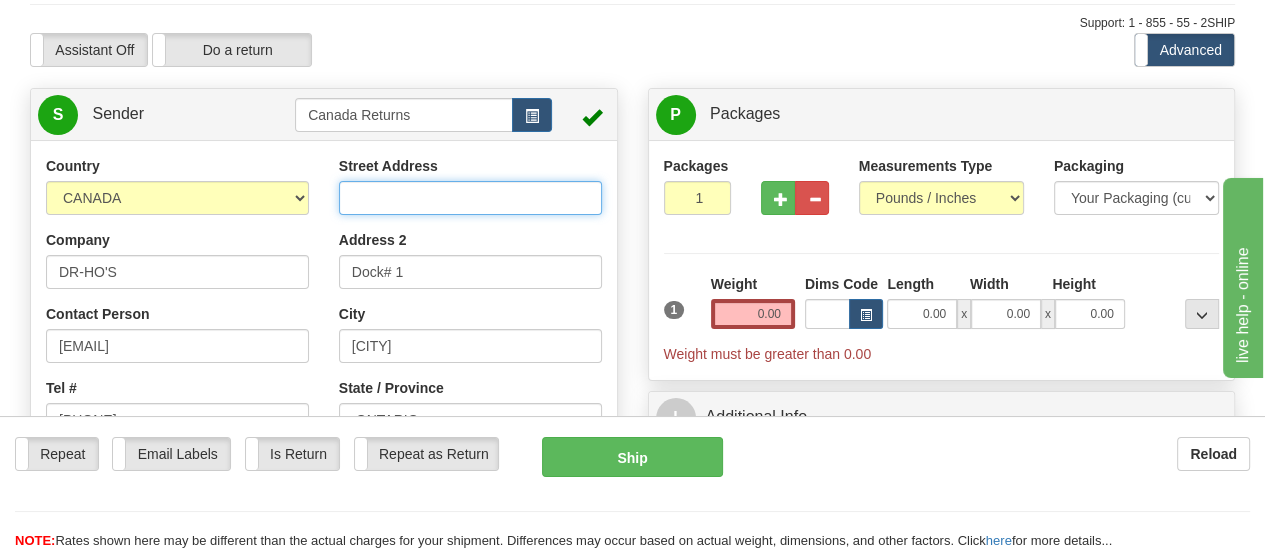 type 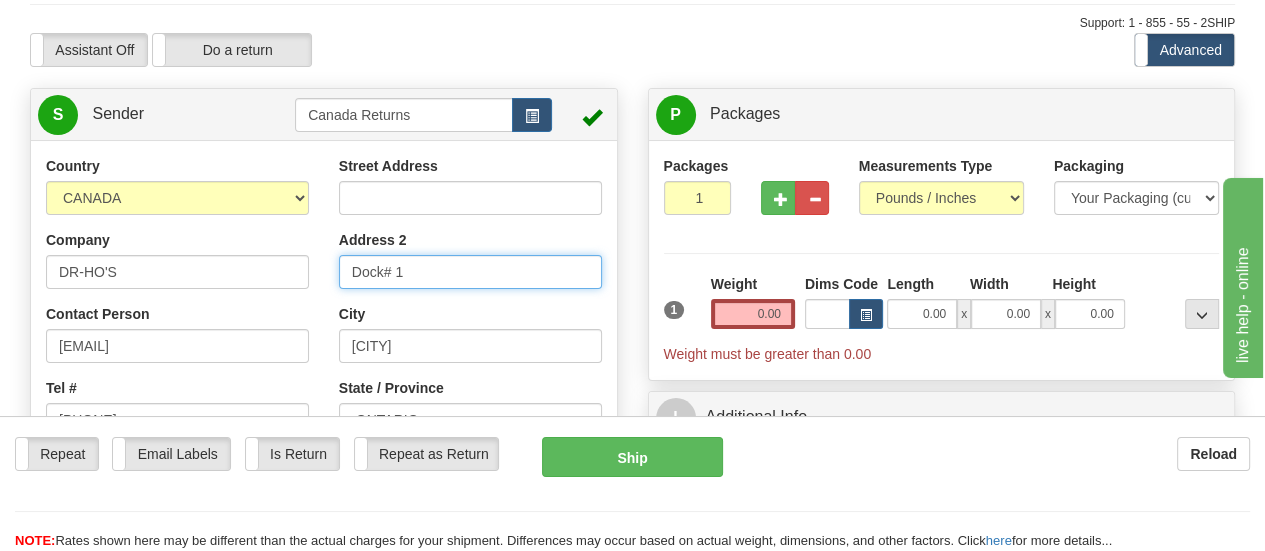drag, startPoint x: 446, startPoint y: 285, endPoint x: 265, endPoint y: 263, distance: 182.3321 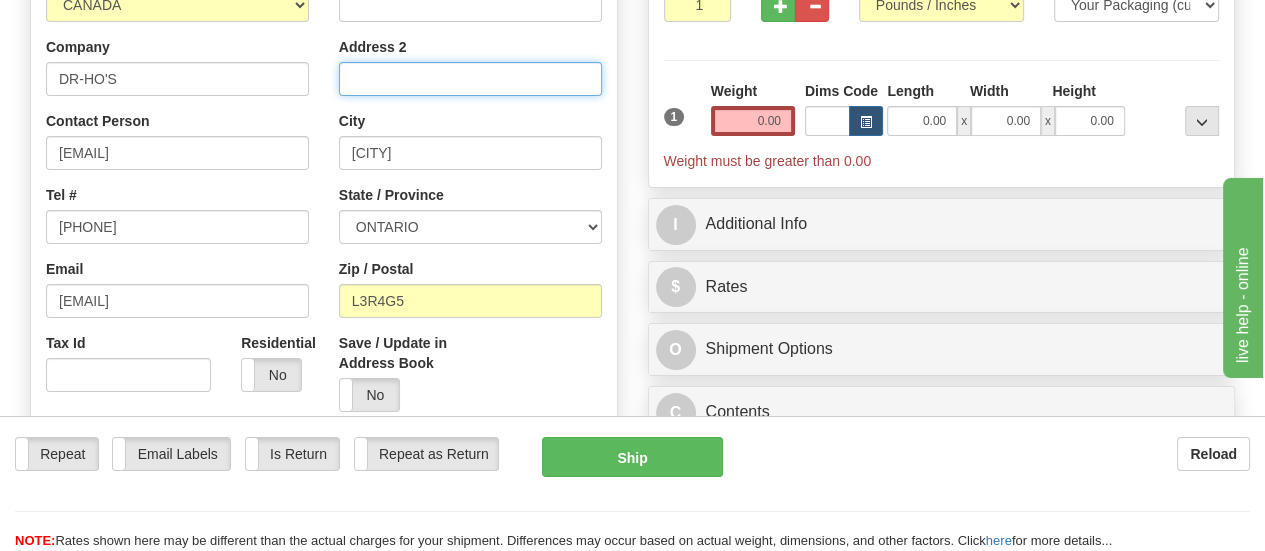 scroll, scrollTop: 300, scrollLeft: 0, axis: vertical 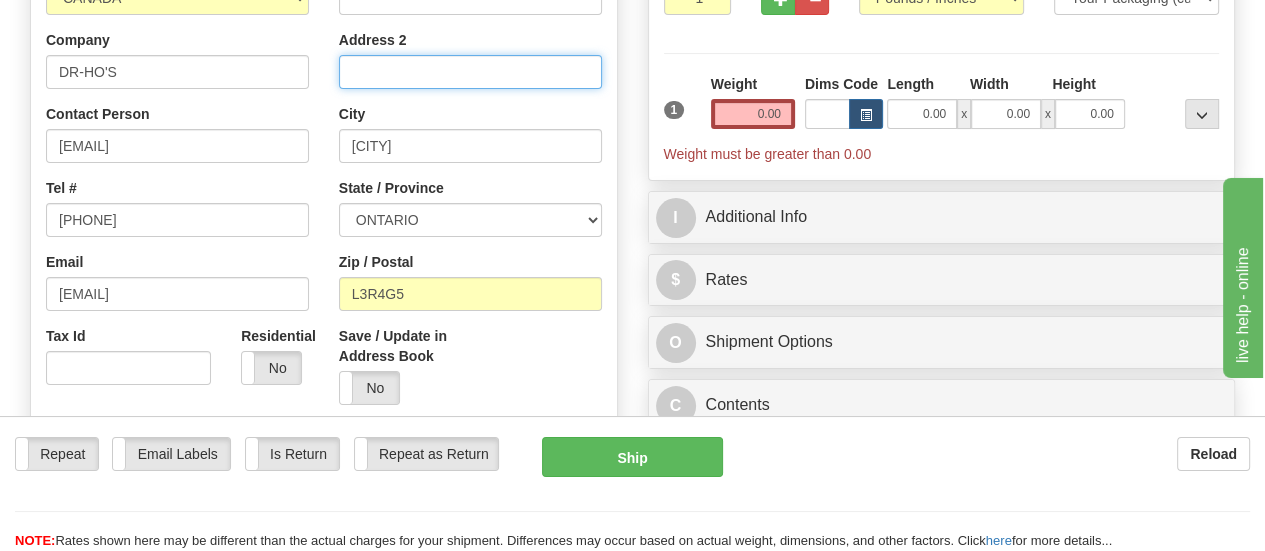 type 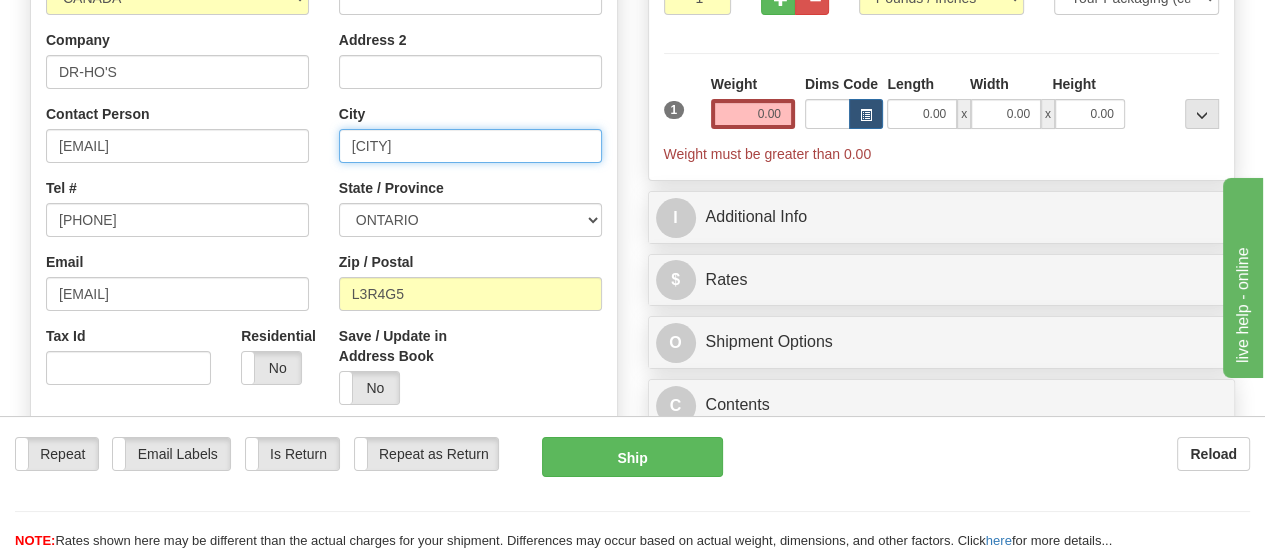 drag, startPoint x: 481, startPoint y: 150, endPoint x: 203, endPoint y: 135, distance: 278.4044 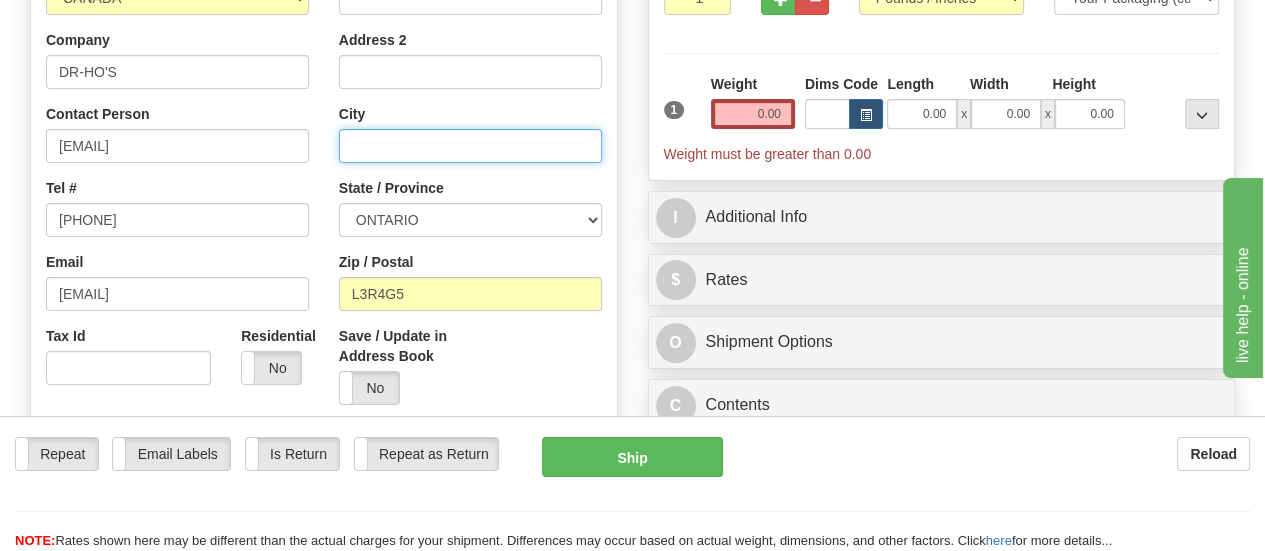 type 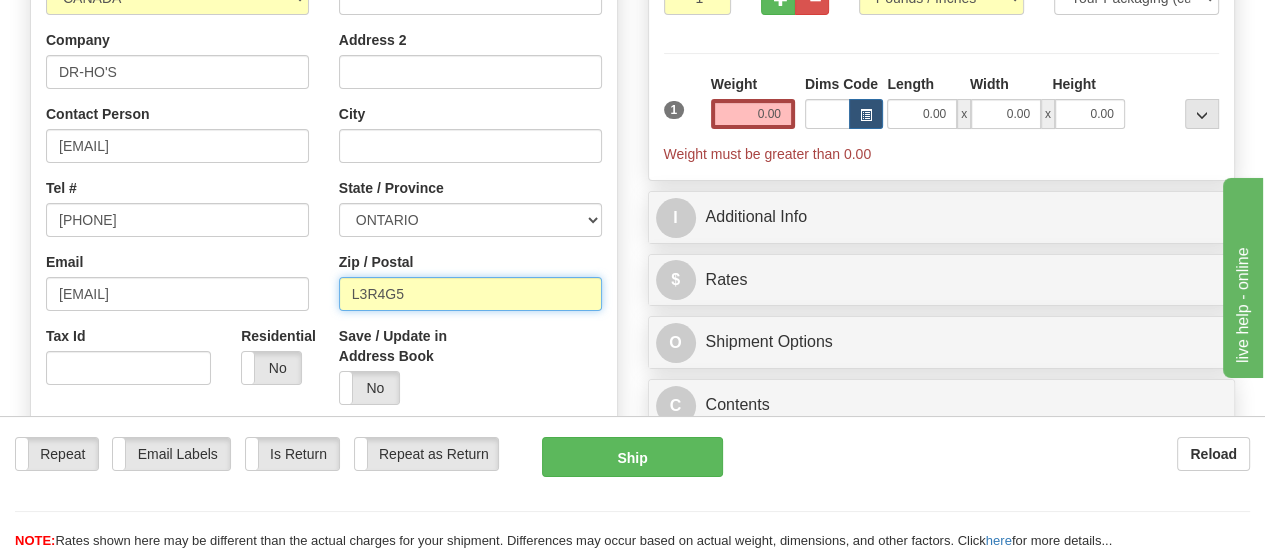 drag, startPoint x: 431, startPoint y: 297, endPoint x: 18, endPoint y: 242, distance: 416.64612 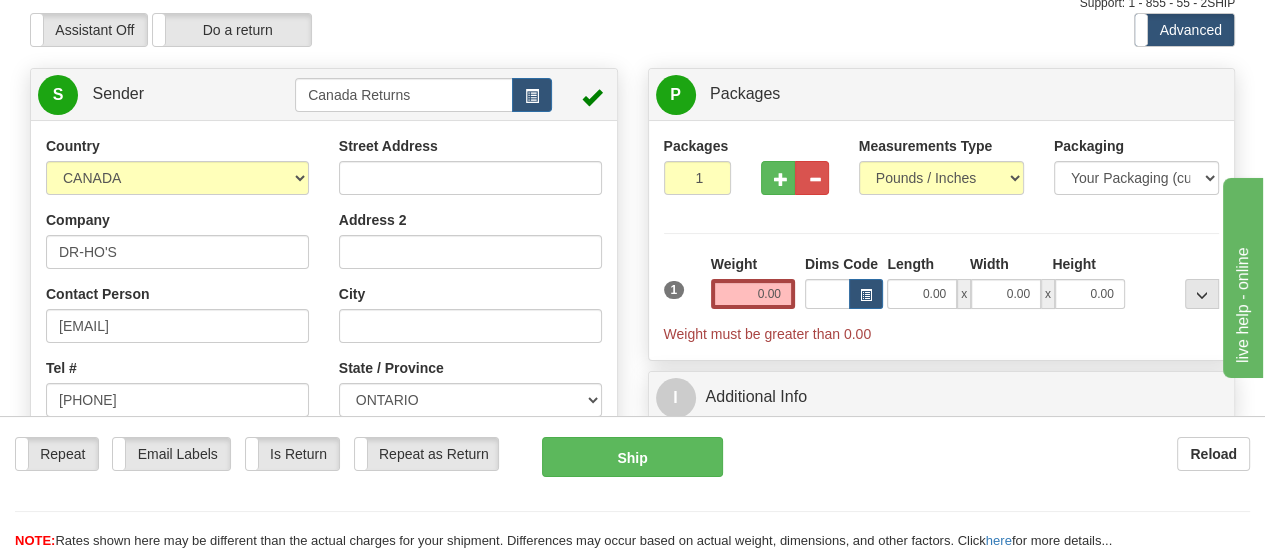 scroll, scrollTop: 100, scrollLeft: 0, axis: vertical 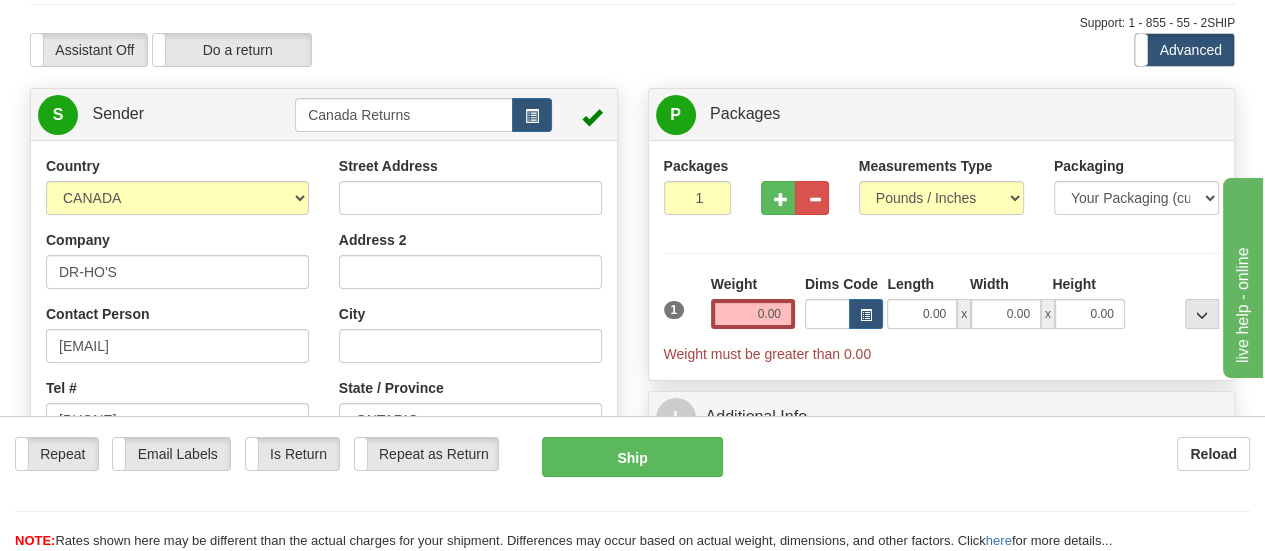 type 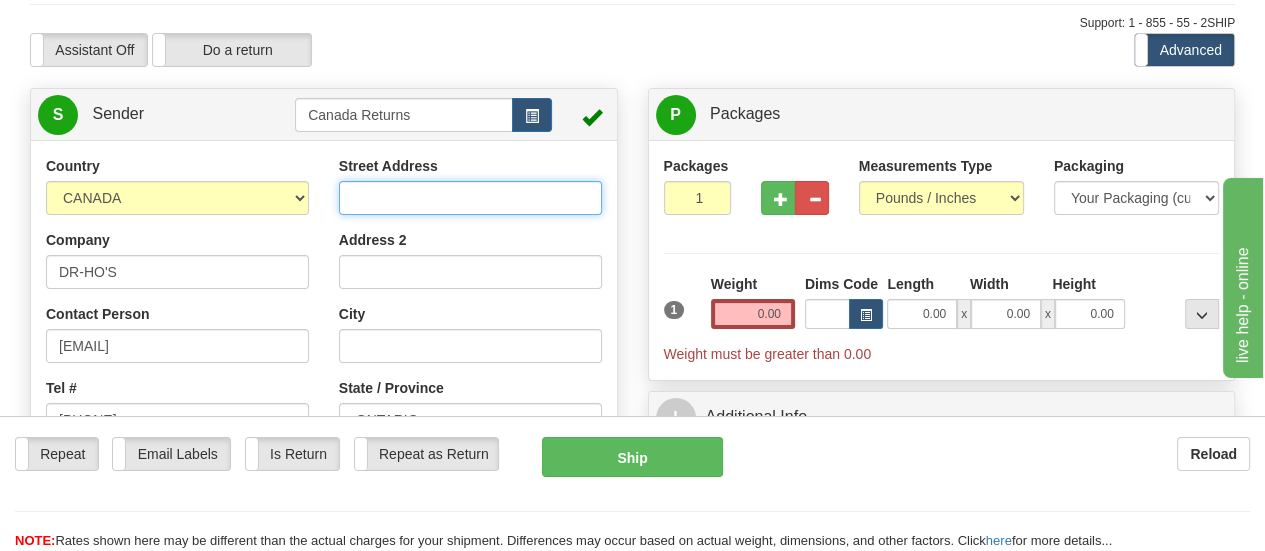 click on "Street Address" at bounding box center (470, 198) 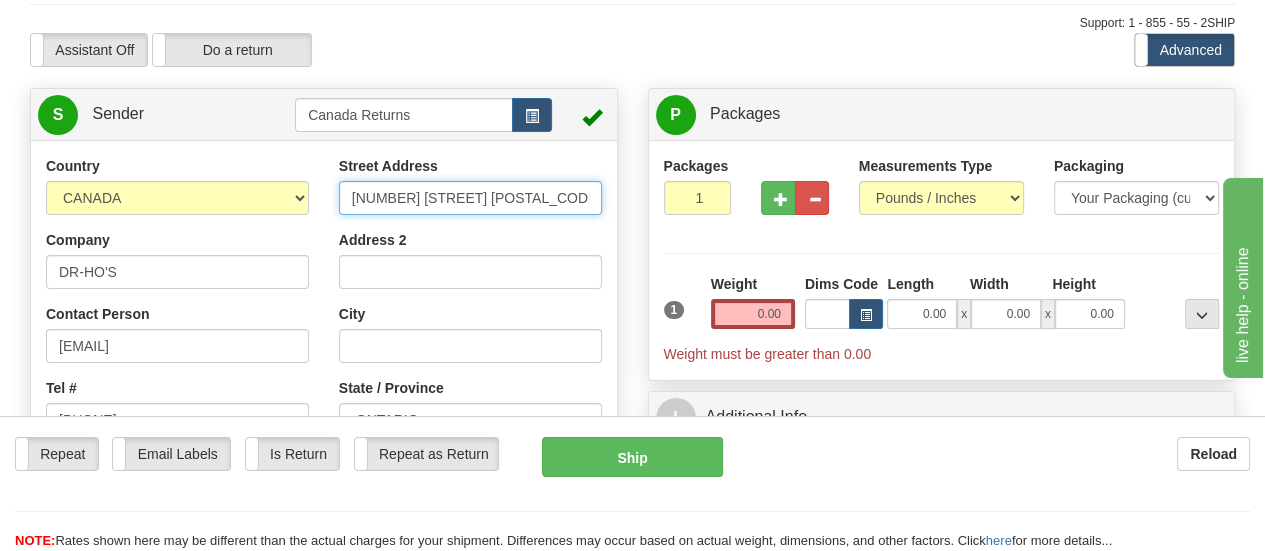 scroll, scrollTop: 0, scrollLeft: 179, axis: horizontal 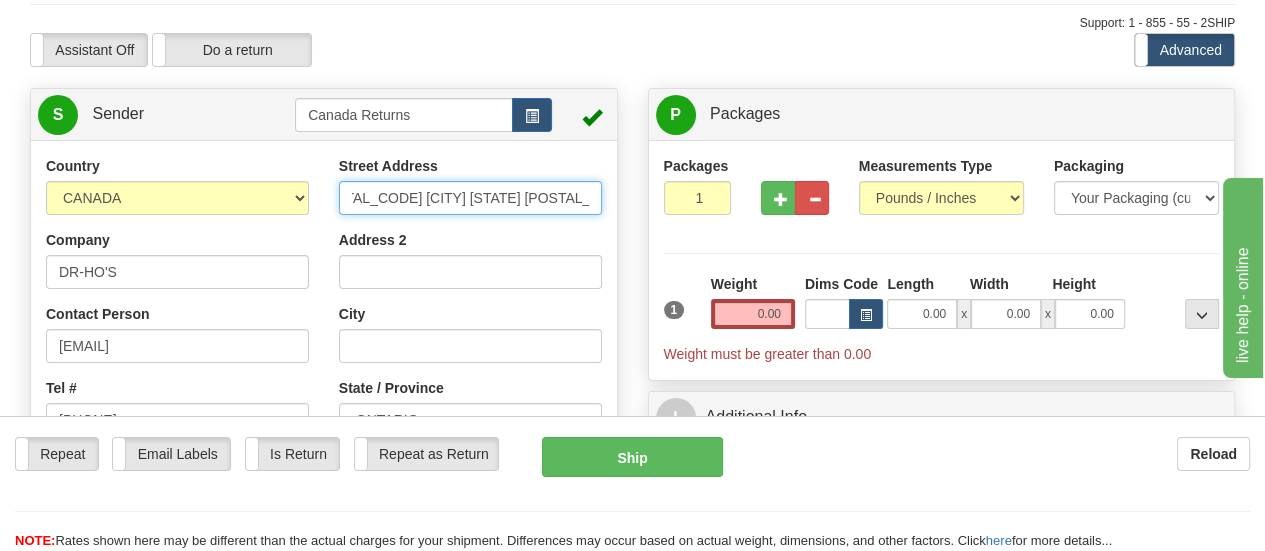 type on "2537 Hwy 302 PO BOX 54 MACCAN Nova Scotia B0L1B0 Canada" 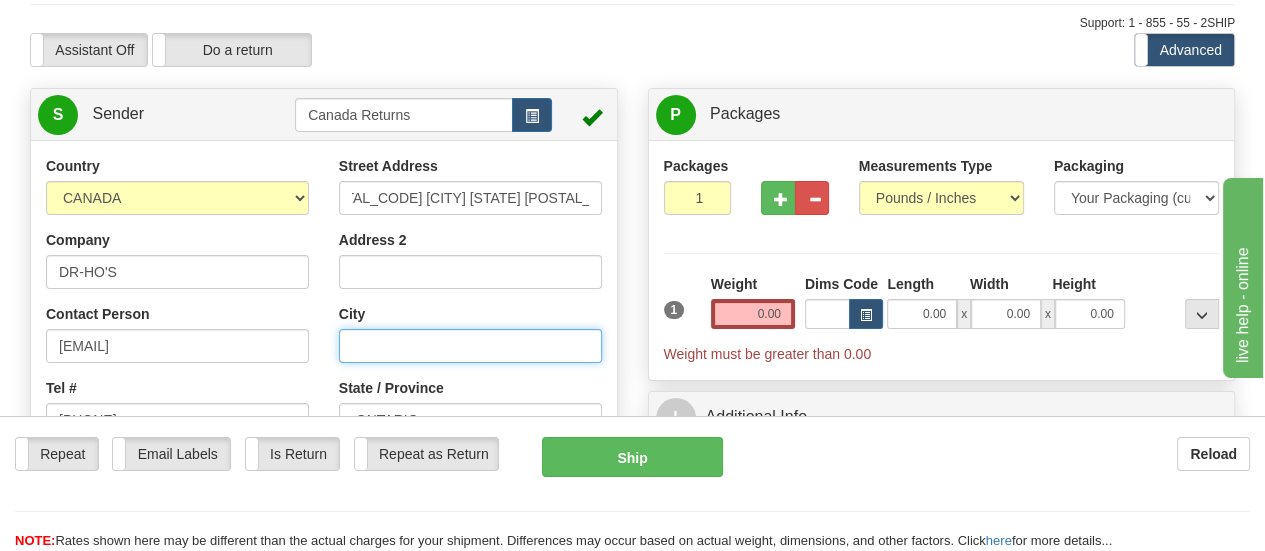 scroll, scrollTop: 0, scrollLeft: 0, axis: both 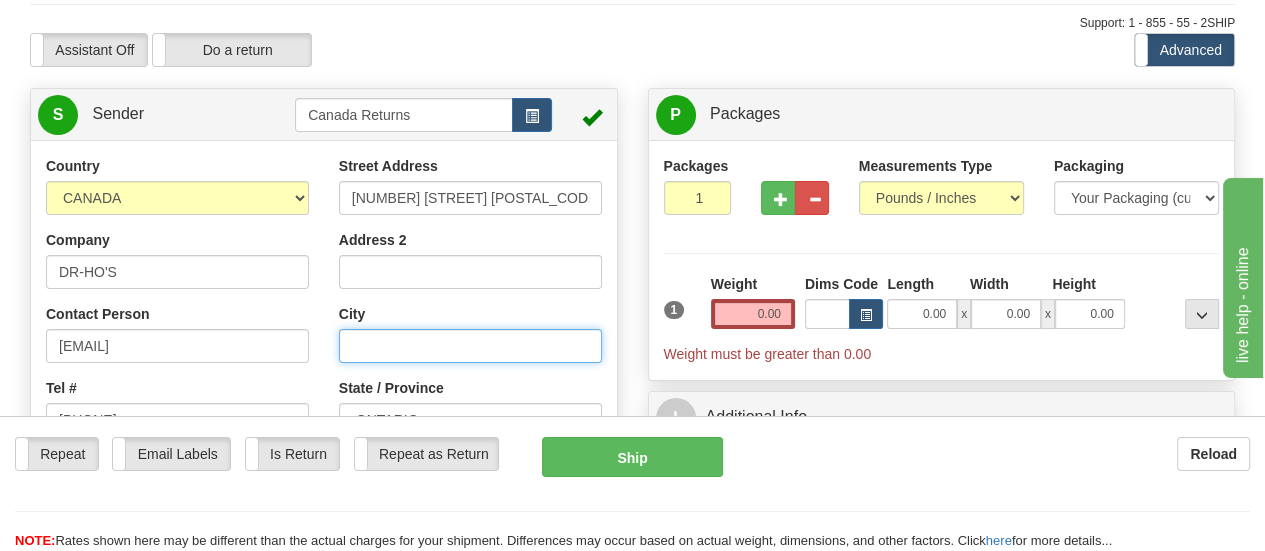 click on "City" at bounding box center [470, 346] 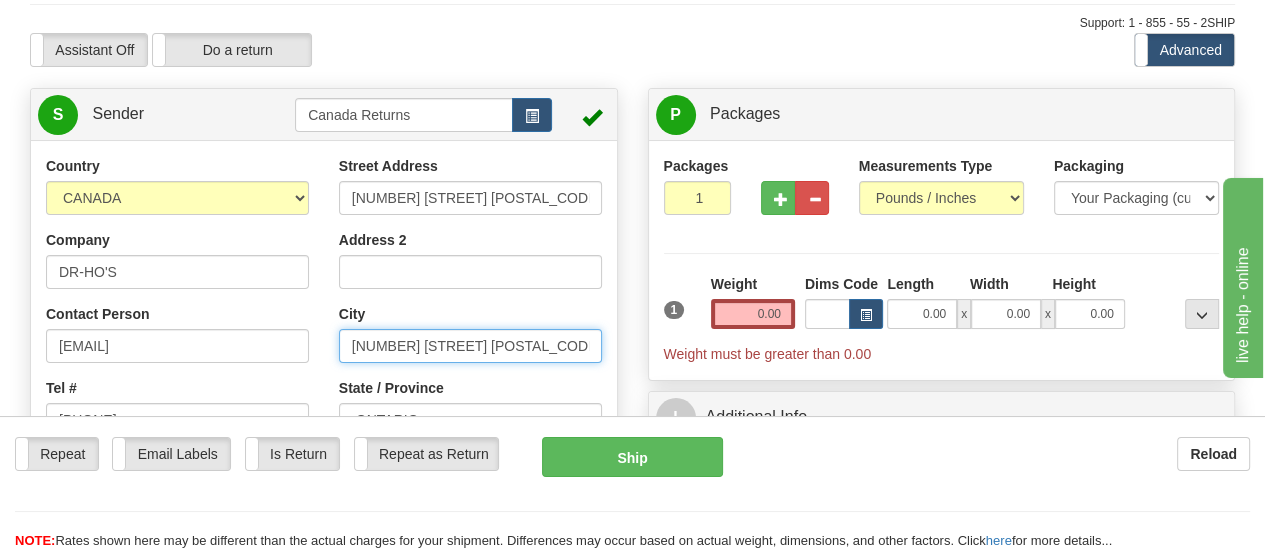 scroll, scrollTop: 0, scrollLeft: 179, axis: horizontal 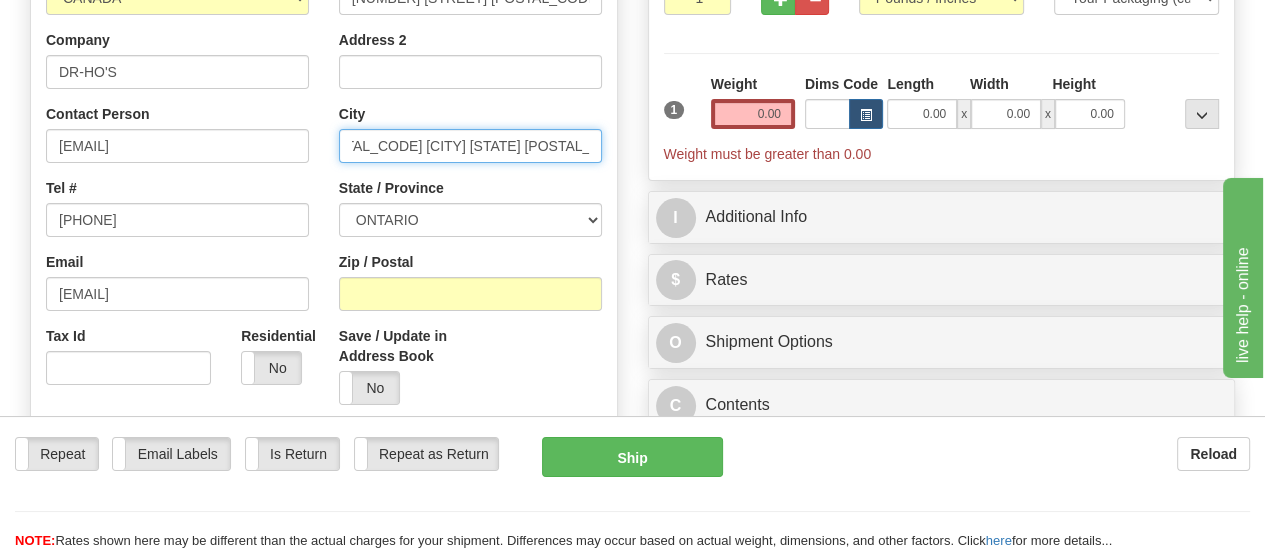 type on "2537 Hwy 302 PO BOX 54 MACCAN Nova Scotia B0L1B0 Canada" 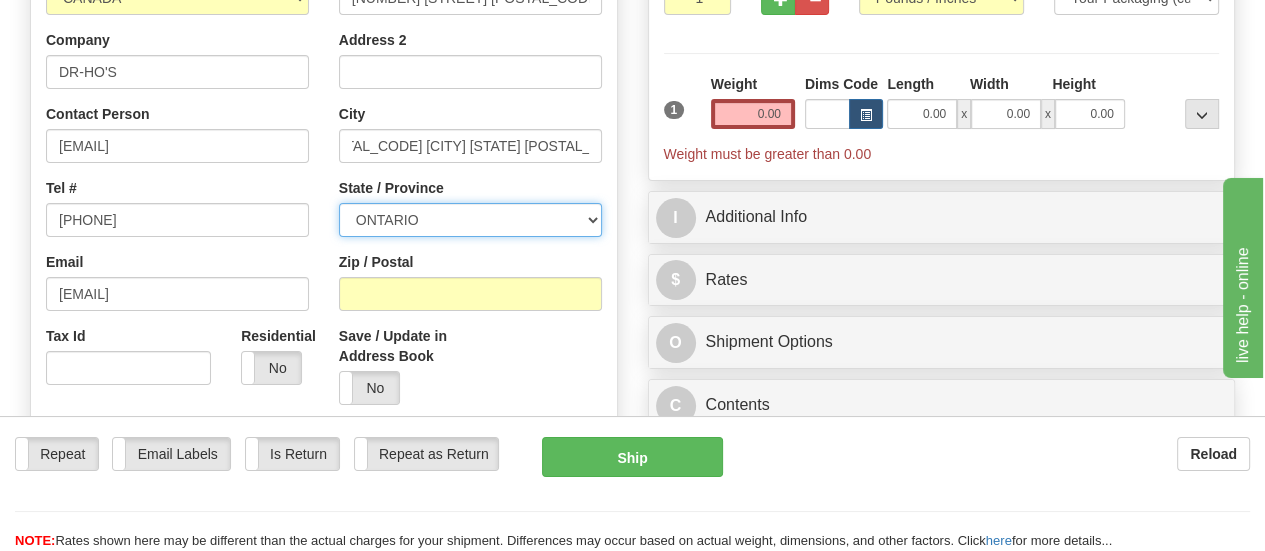 scroll, scrollTop: 0, scrollLeft: 0, axis: both 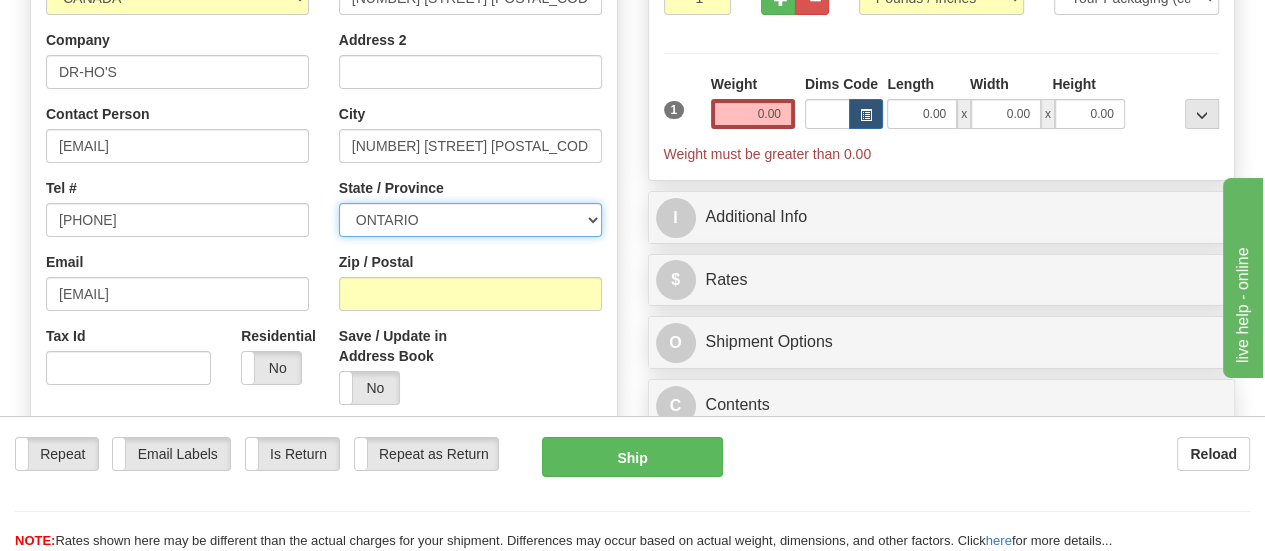 click on "ALBERTA BRITISH COLUMBIA MANITOBA NEW BRUNSWICK NEWFOUNDLAND NOVA SCOTIA NUNAVUT NW TERRITORIES ONTARIO PRINCE EDWARD ISLAND QUEBEC SASKATCHEWAN YUKON TERRITORY" at bounding box center [470, 220] 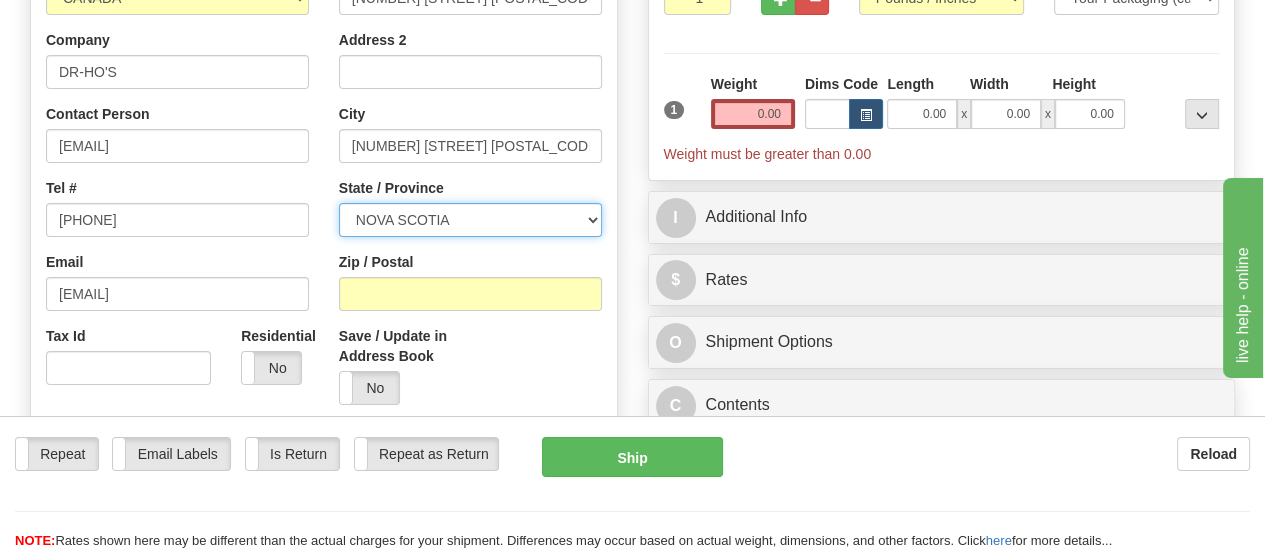click on "ALBERTA BRITISH COLUMBIA MANITOBA NEW BRUNSWICK NEWFOUNDLAND NOVA SCOTIA NUNAVUT NW TERRITORIES ONTARIO PRINCE EDWARD ISLAND QUEBEC SASKATCHEWAN YUKON TERRITORY" at bounding box center (470, 220) 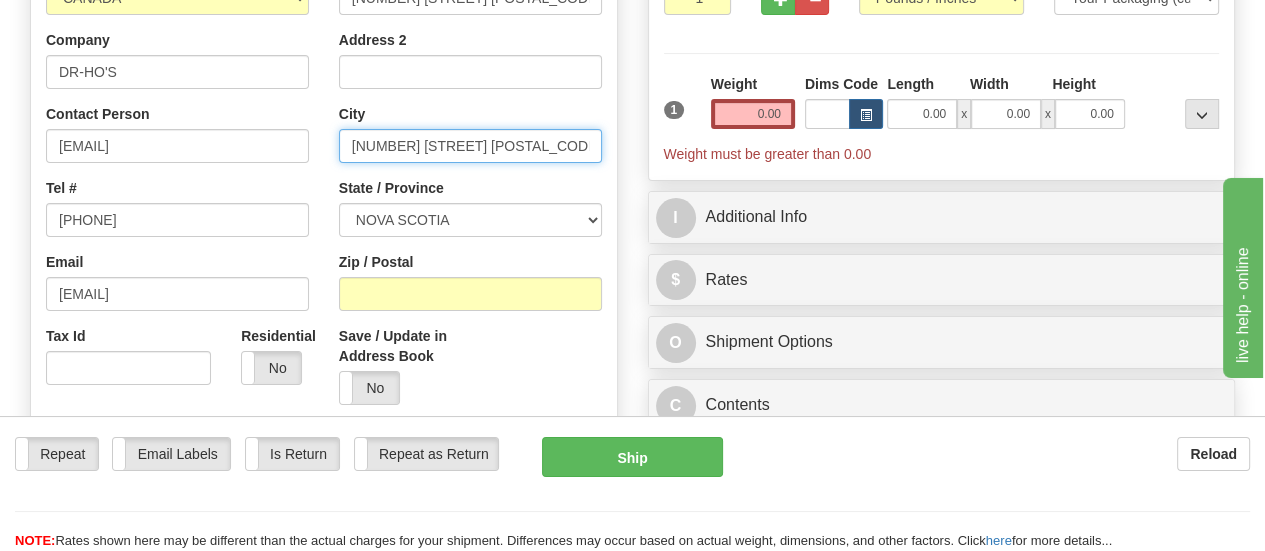 drag, startPoint x: 521, startPoint y: 151, endPoint x: 318, endPoint y: 163, distance: 203.35437 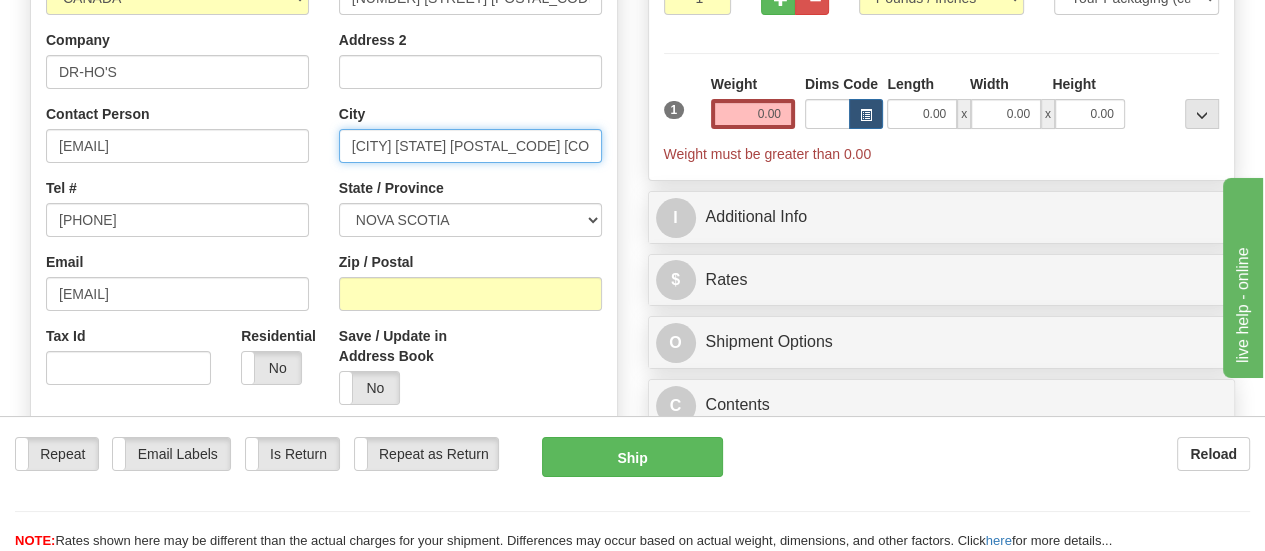 scroll, scrollTop: 0, scrollLeft: 8, axis: horizontal 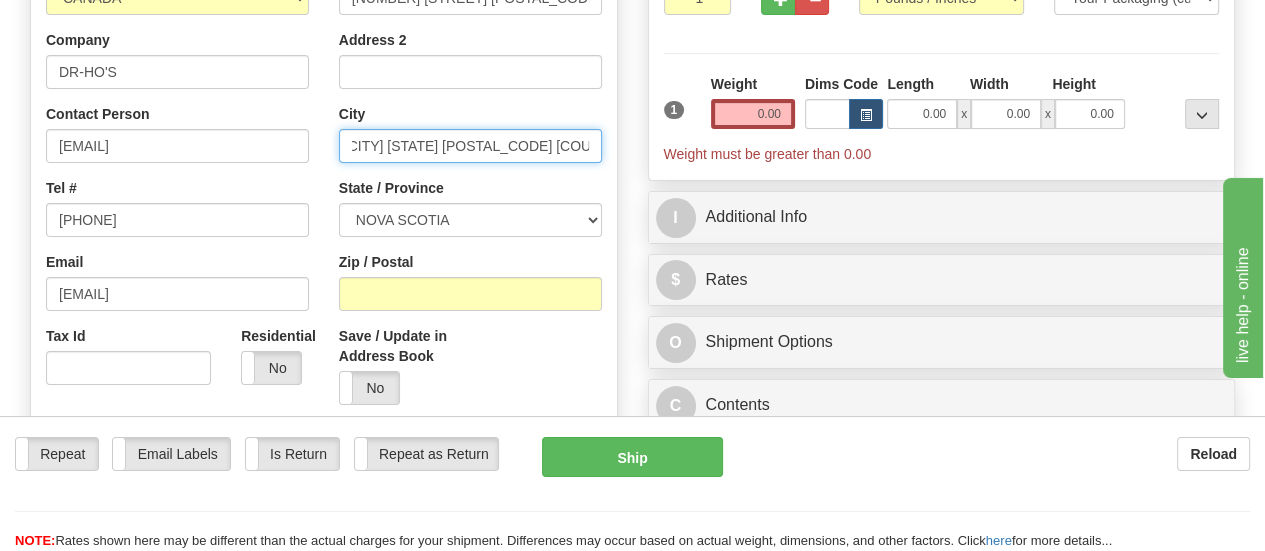 drag, startPoint x: 415, startPoint y: 150, endPoint x: 600, endPoint y: 171, distance: 186.18808 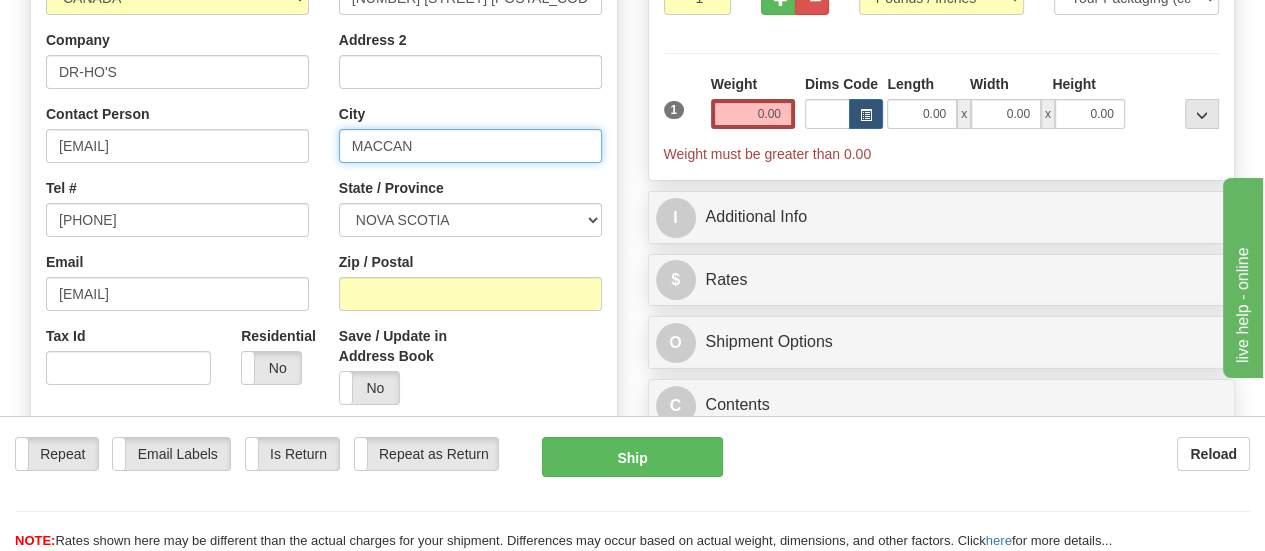 scroll, scrollTop: 0, scrollLeft: 0, axis: both 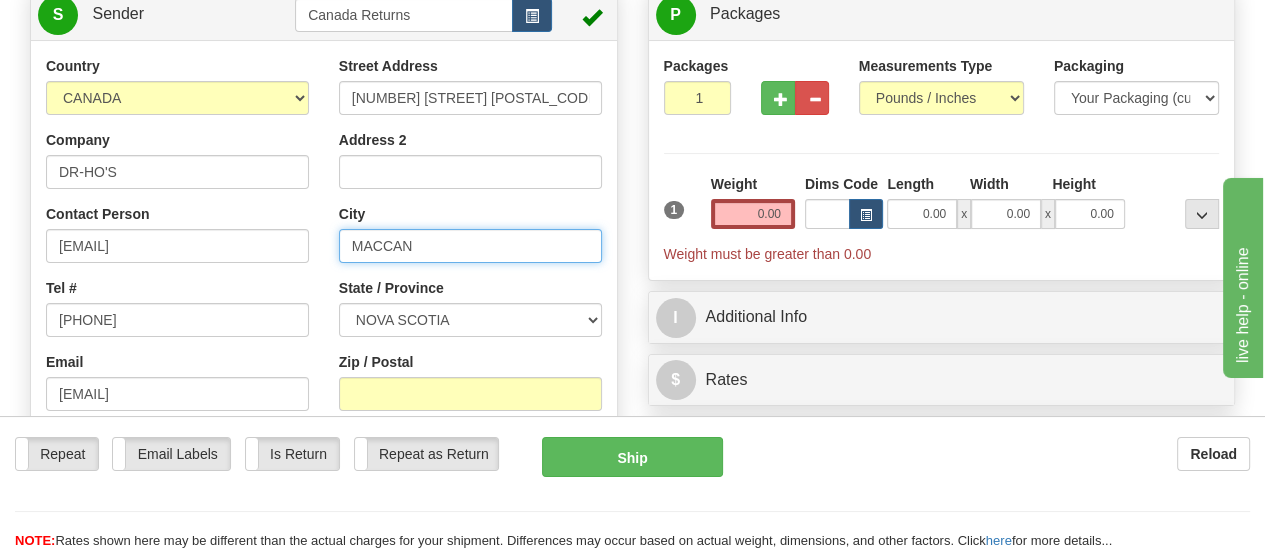 type on "MACCAN" 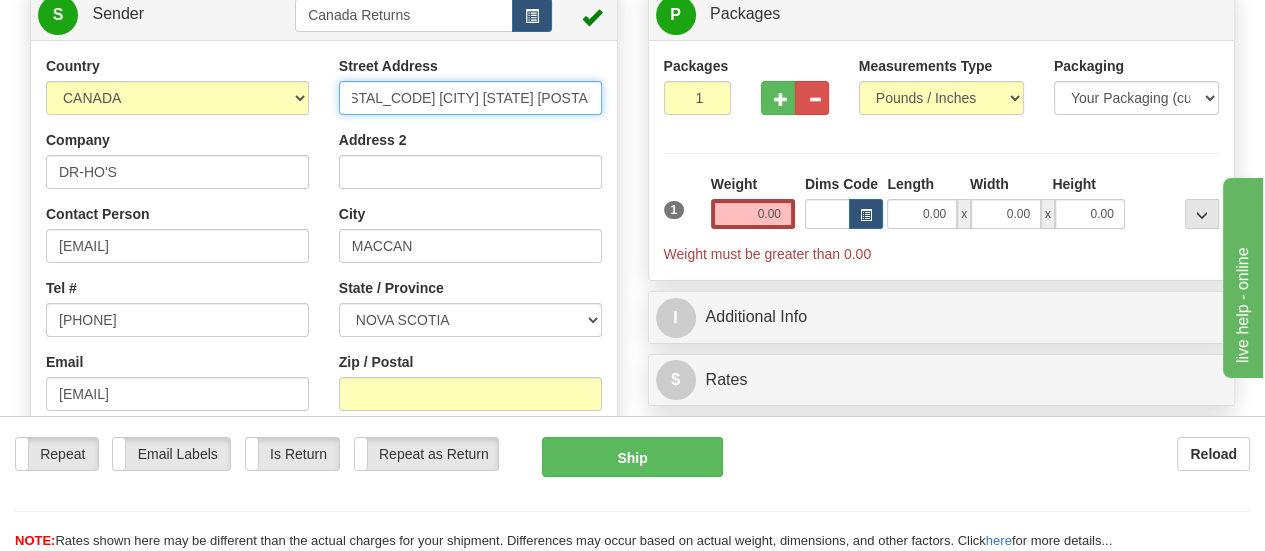 scroll, scrollTop: 0, scrollLeft: 179, axis: horizontal 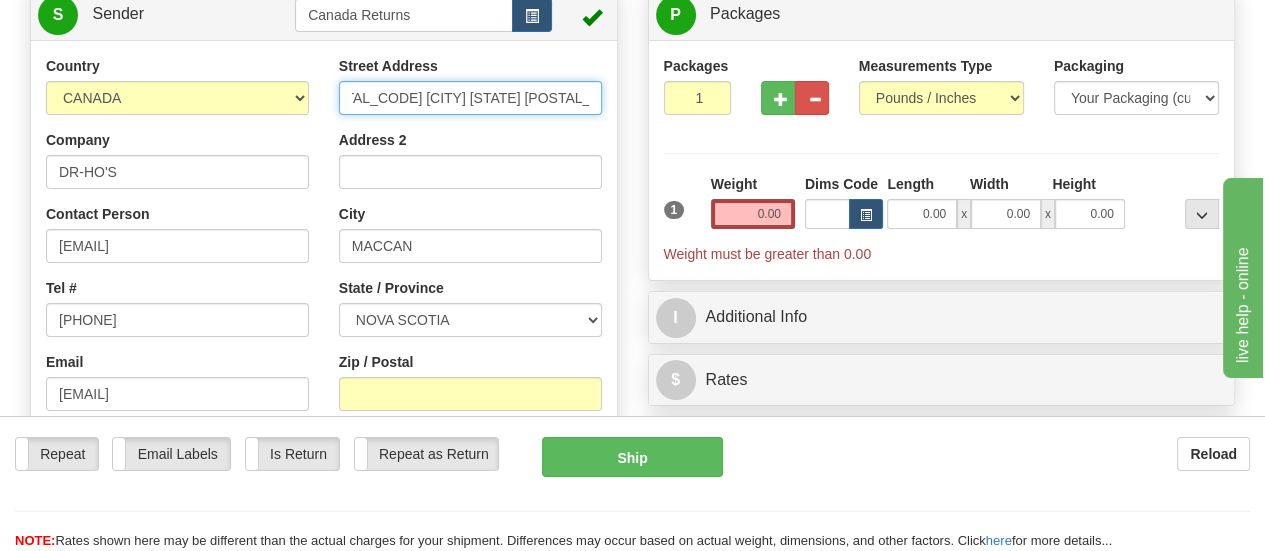 drag, startPoint x: 521, startPoint y: 102, endPoint x: 592, endPoint y: 110, distance: 71.44928 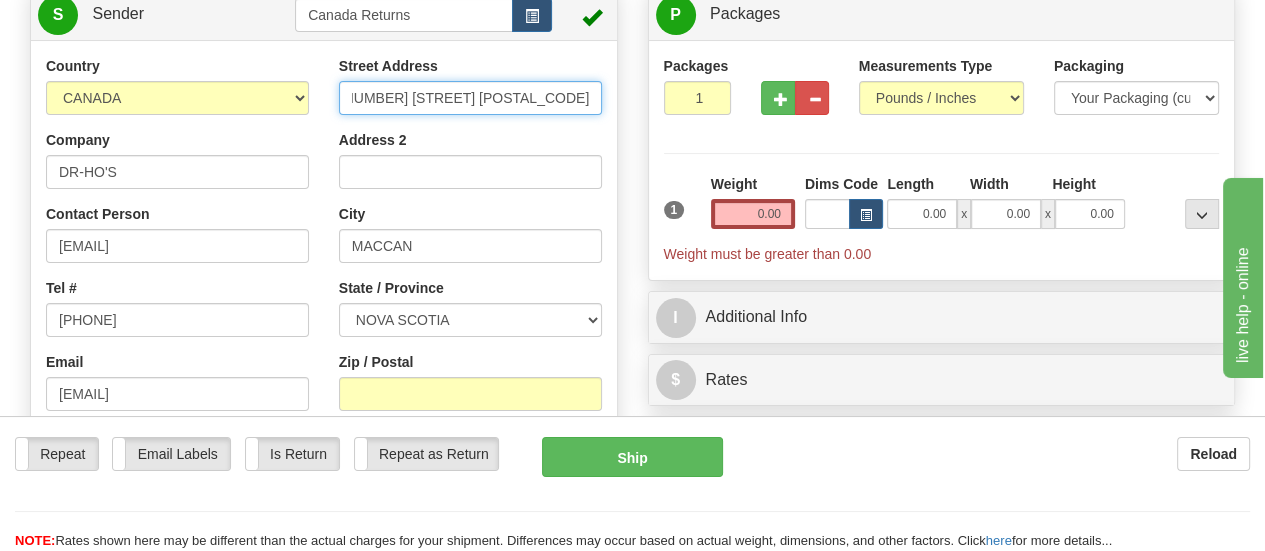 scroll, scrollTop: 0, scrollLeft: 0, axis: both 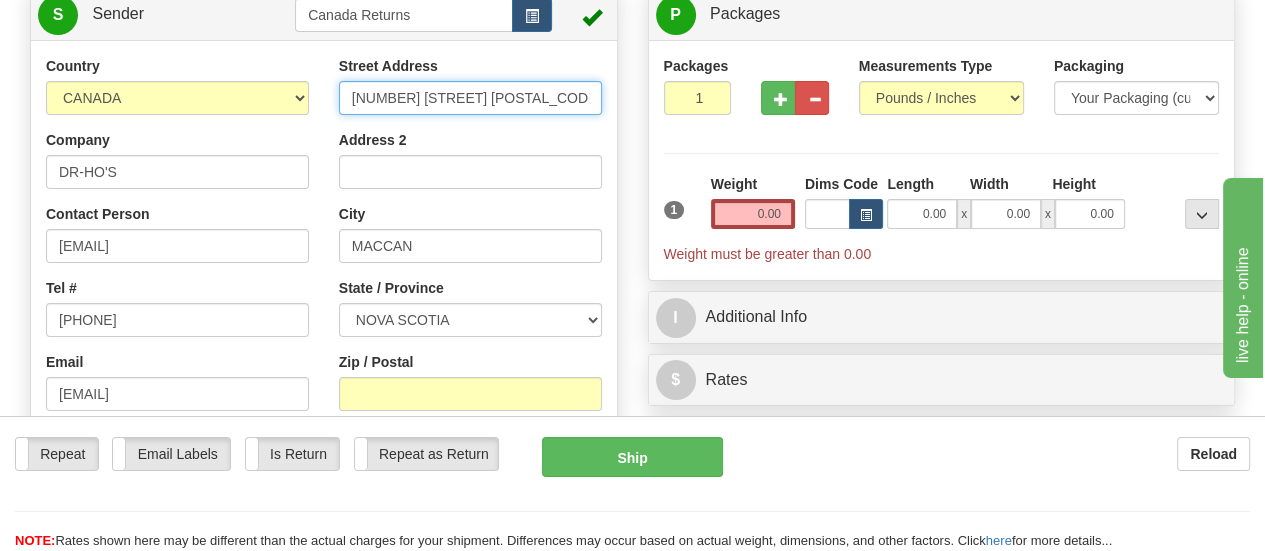 type on "2537 Hwy 302 PO BOX 54" 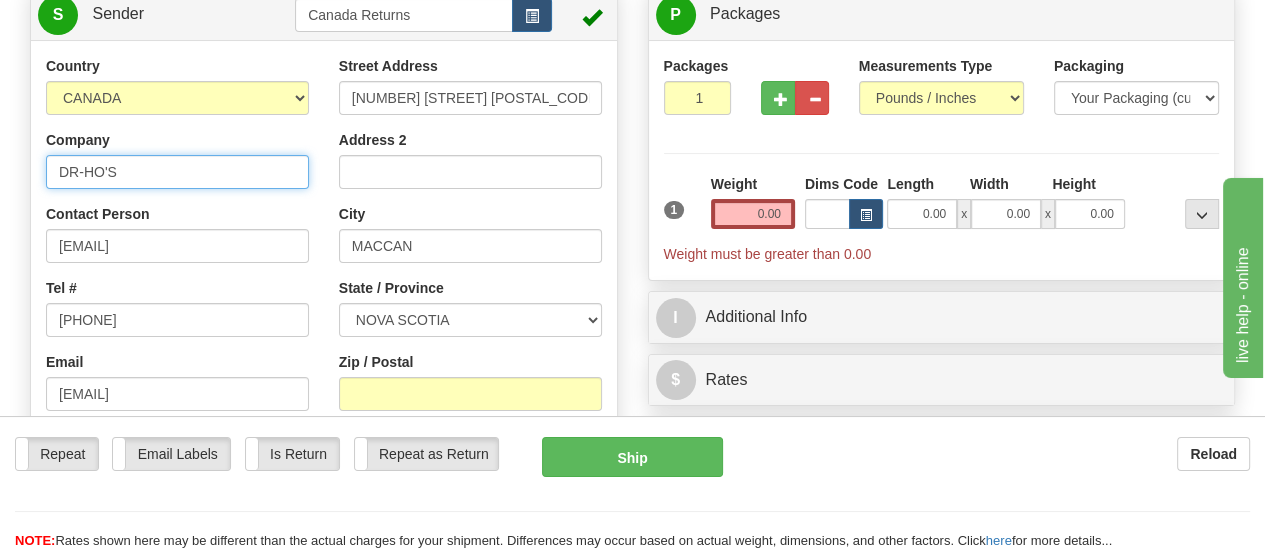 drag, startPoint x: 184, startPoint y: 182, endPoint x: 5, endPoint y: 191, distance: 179.22612 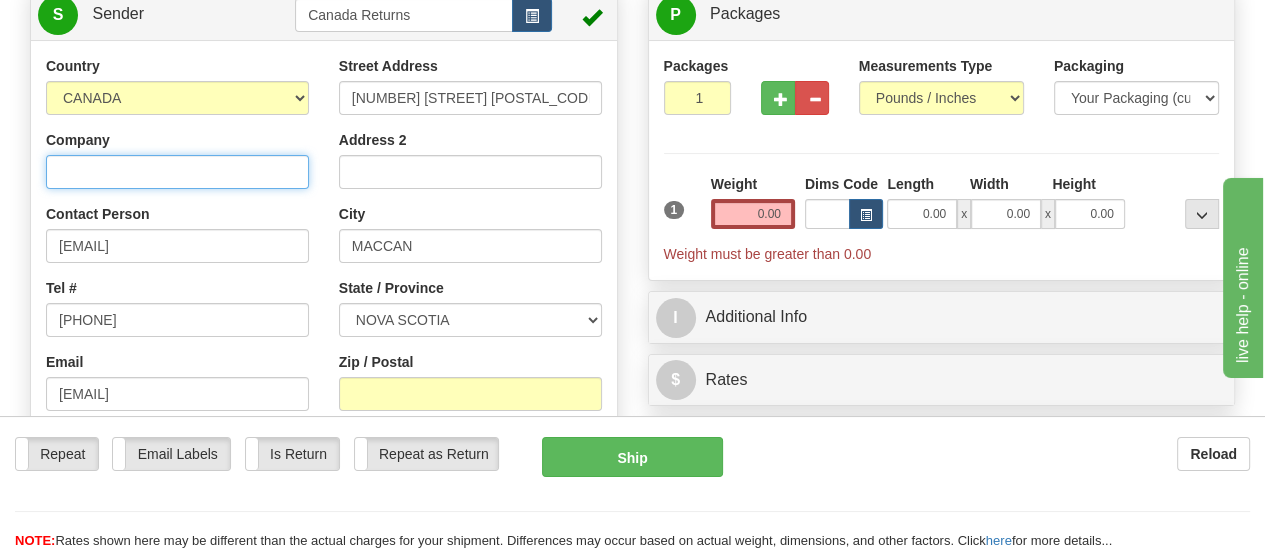 type 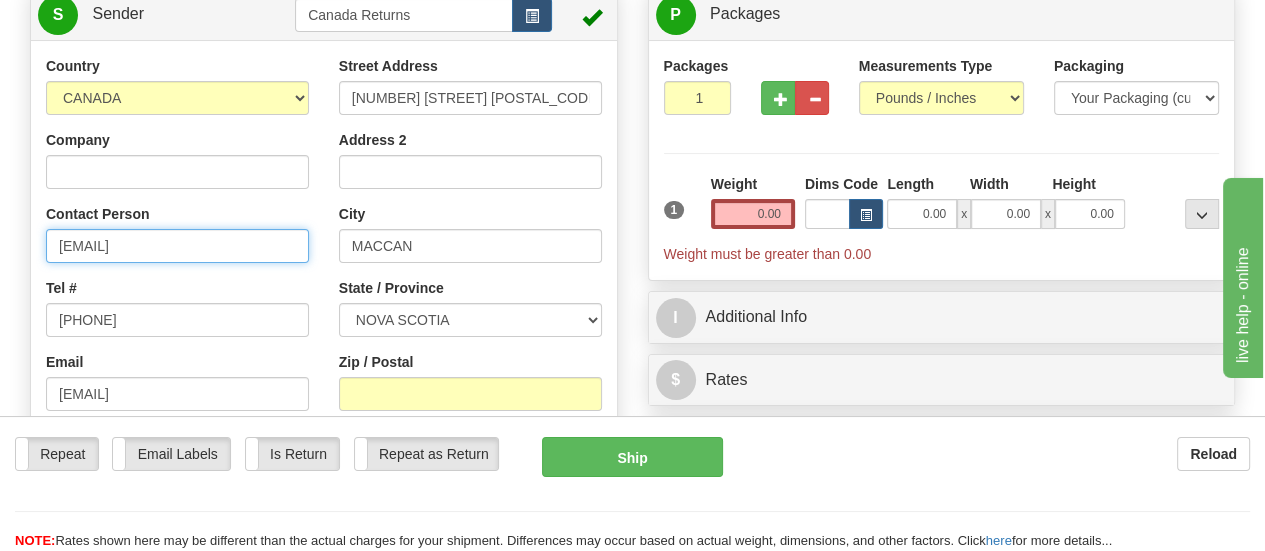 drag, startPoint x: 235, startPoint y: 246, endPoint x: 0, endPoint y: 249, distance: 235.01915 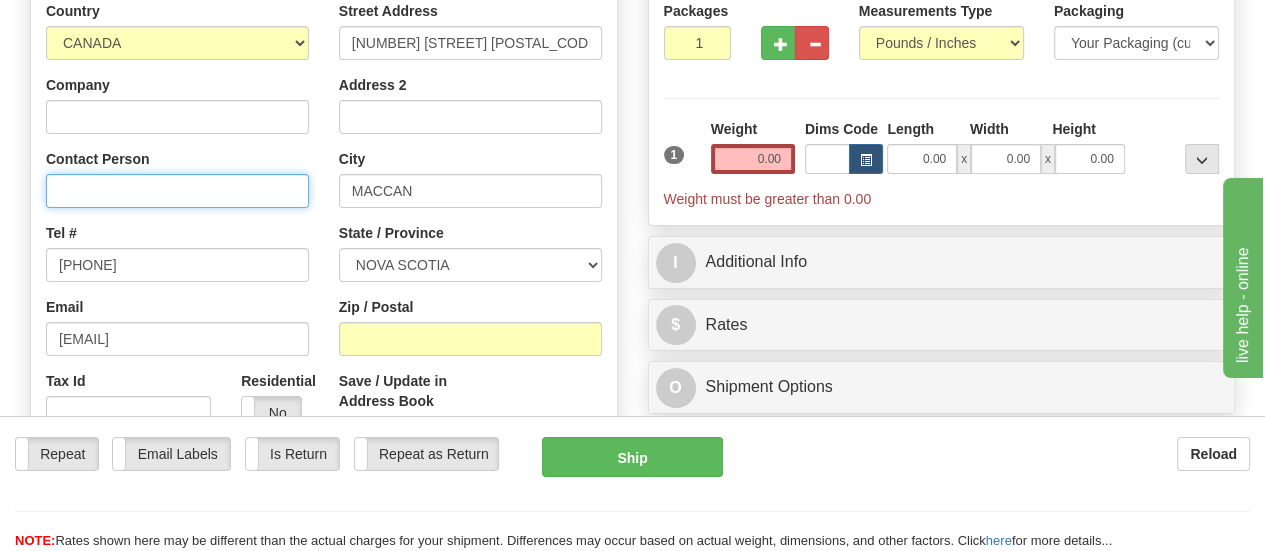 scroll, scrollTop: 300, scrollLeft: 0, axis: vertical 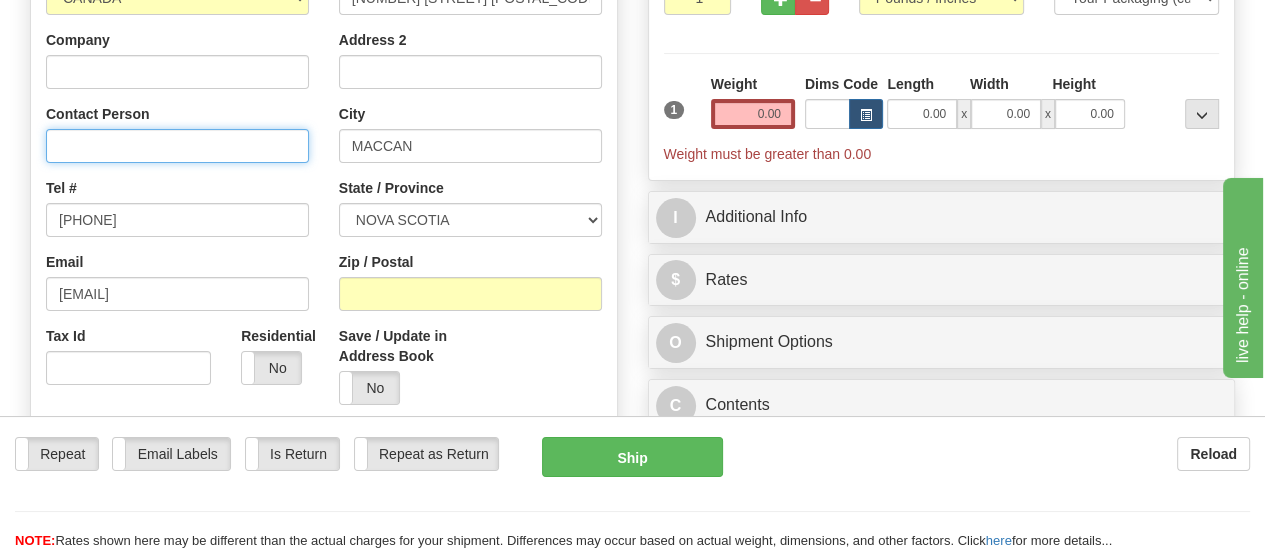 type 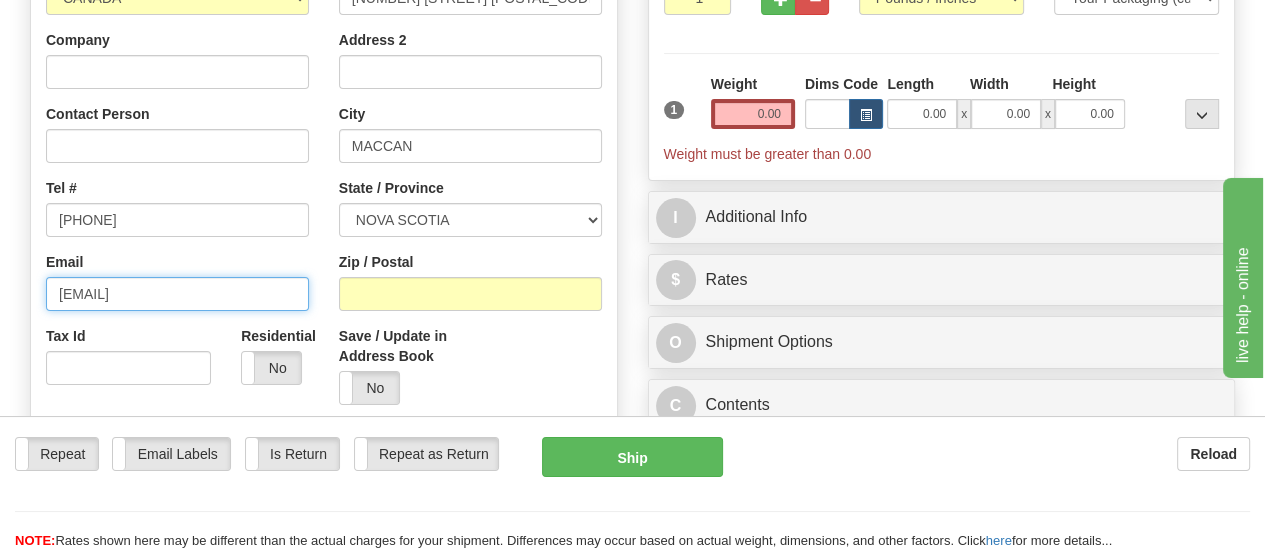 drag, startPoint x: 215, startPoint y: 302, endPoint x: 0, endPoint y: 294, distance: 215.14879 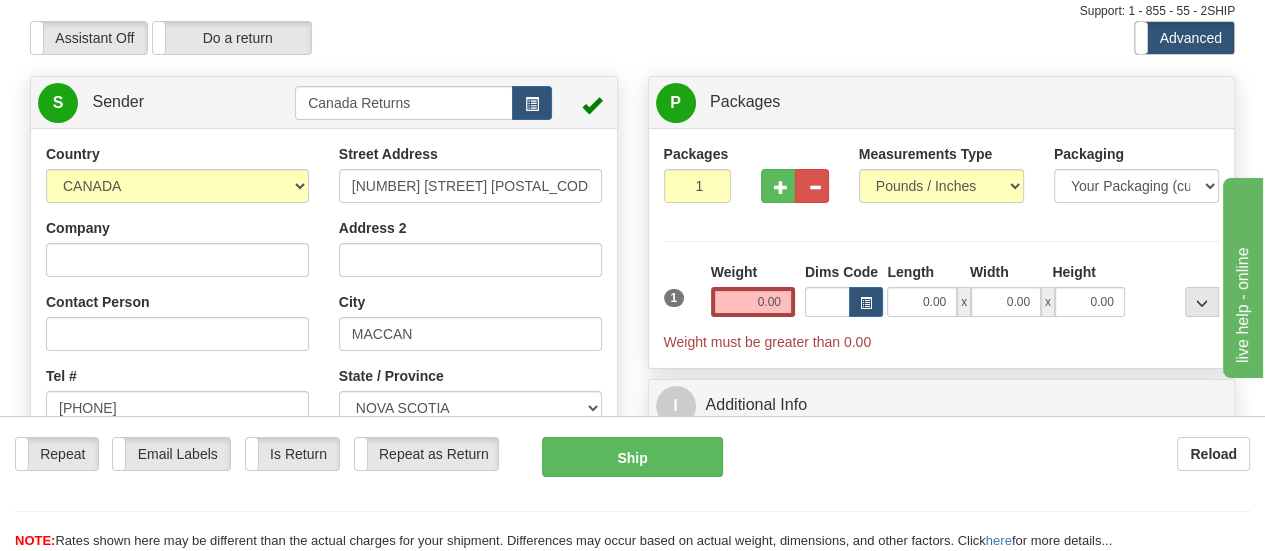 scroll, scrollTop: 100, scrollLeft: 0, axis: vertical 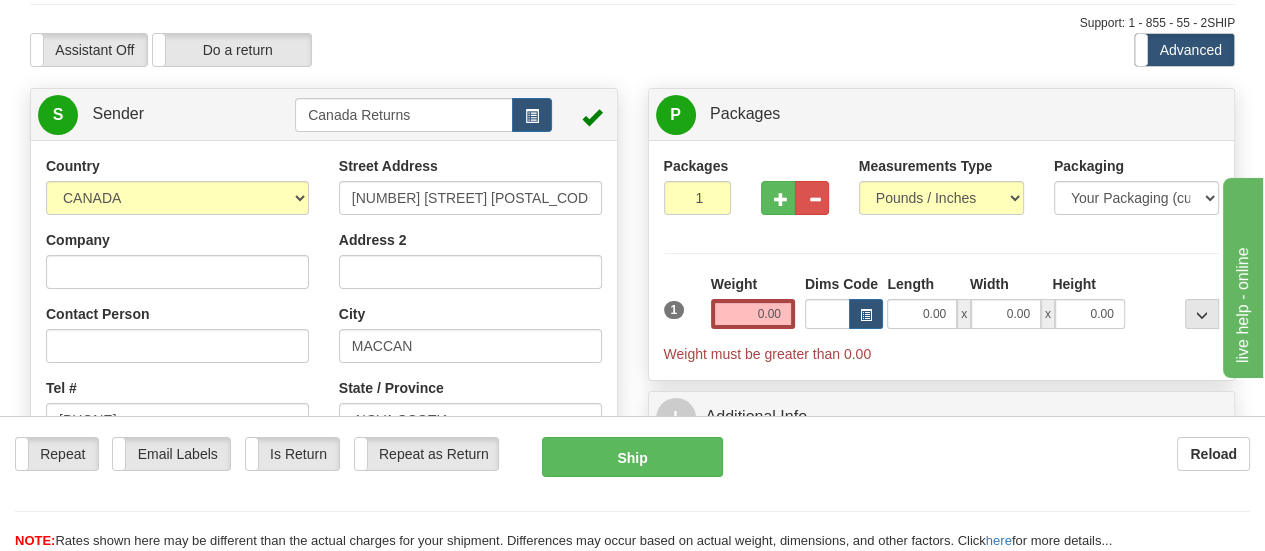 type 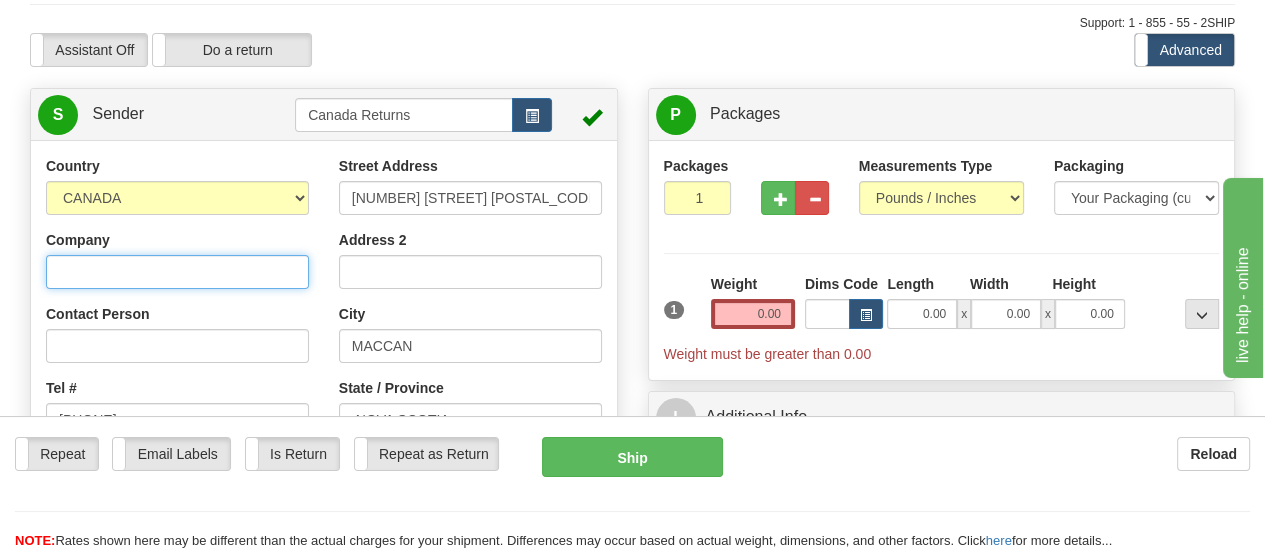 click on "Company" at bounding box center [177, 272] 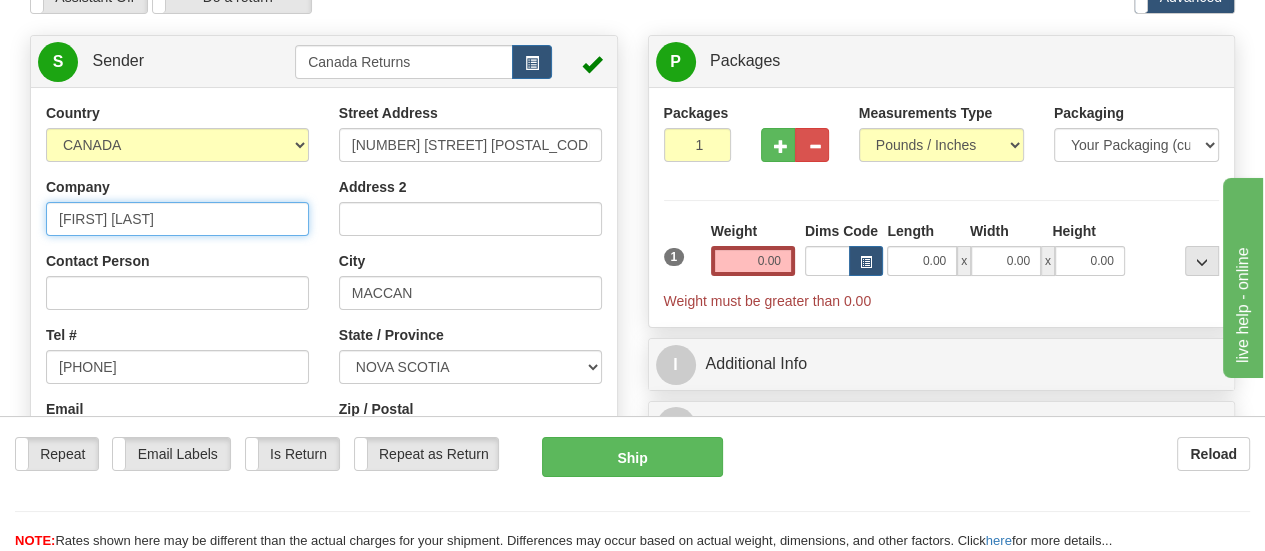 scroll, scrollTop: 200, scrollLeft: 0, axis: vertical 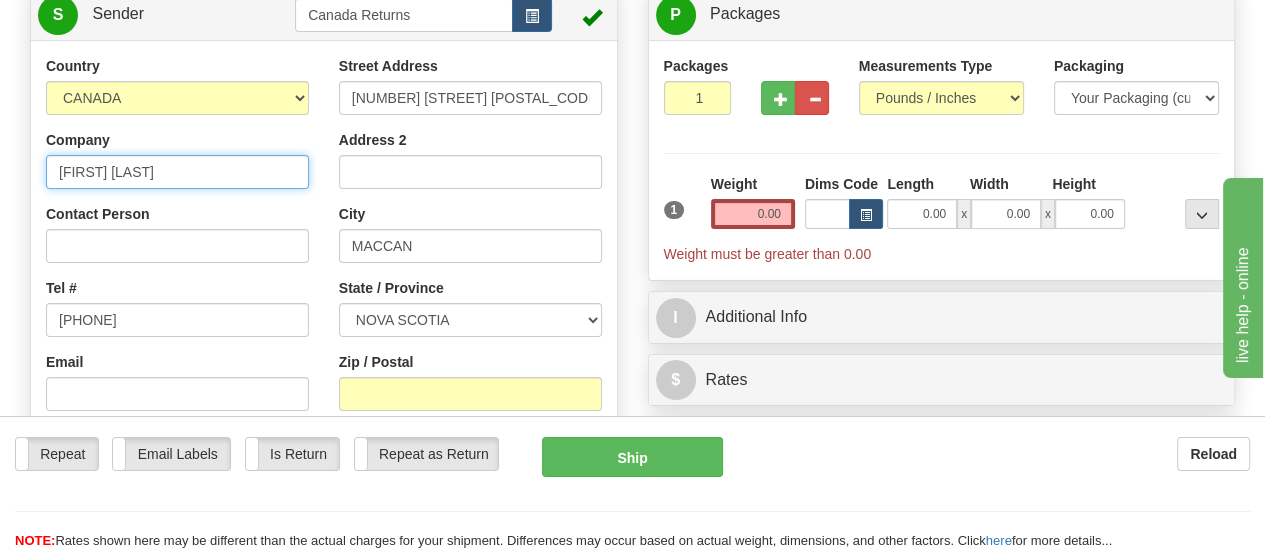type on "RONDA MACKENZIE" 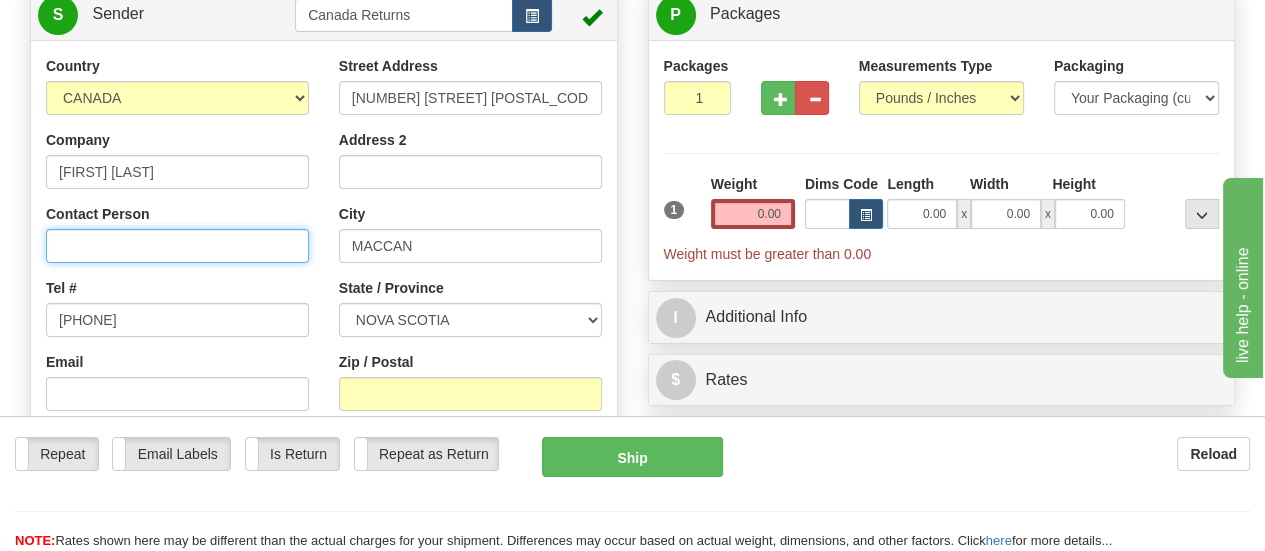 click on "Contact Person" at bounding box center [177, 246] 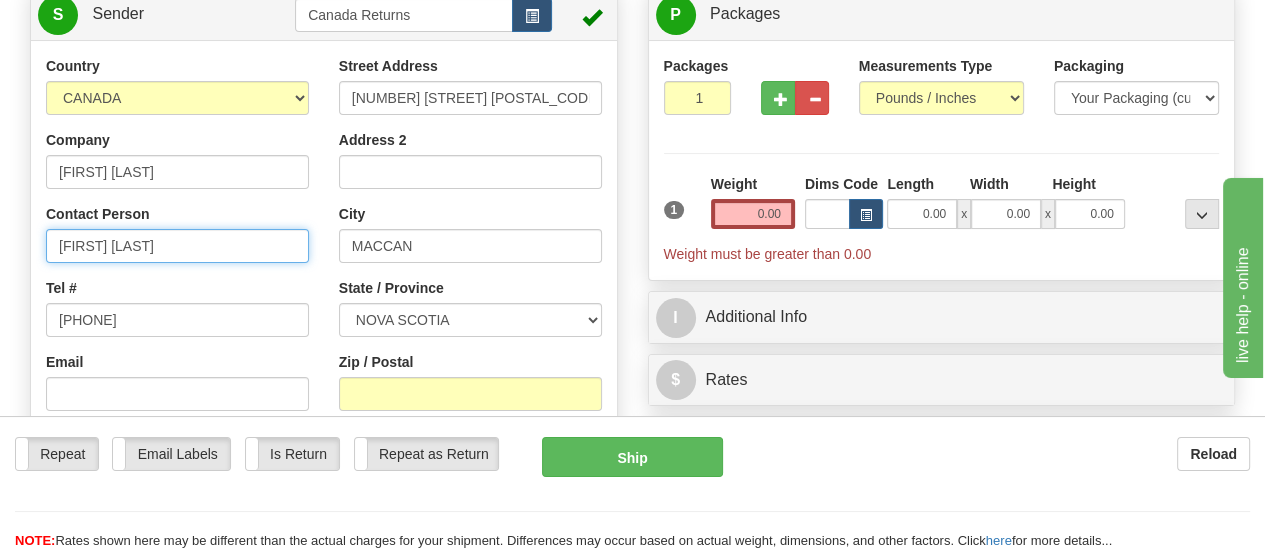 scroll, scrollTop: 300, scrollLeft: 0, axis: vertical 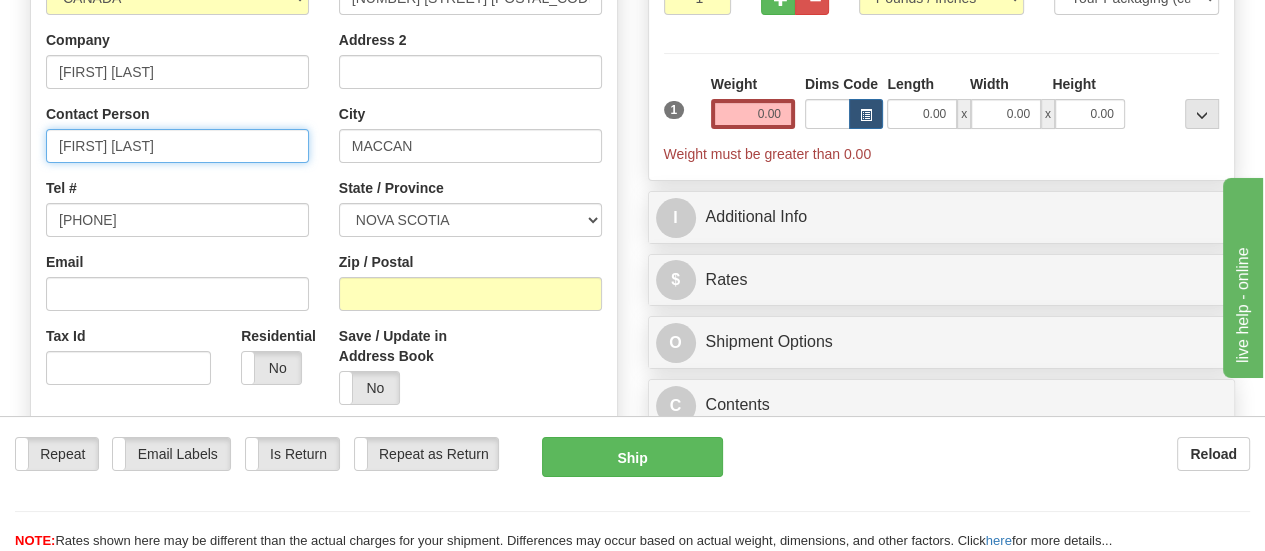 type on "RONDA MACKENZIE" 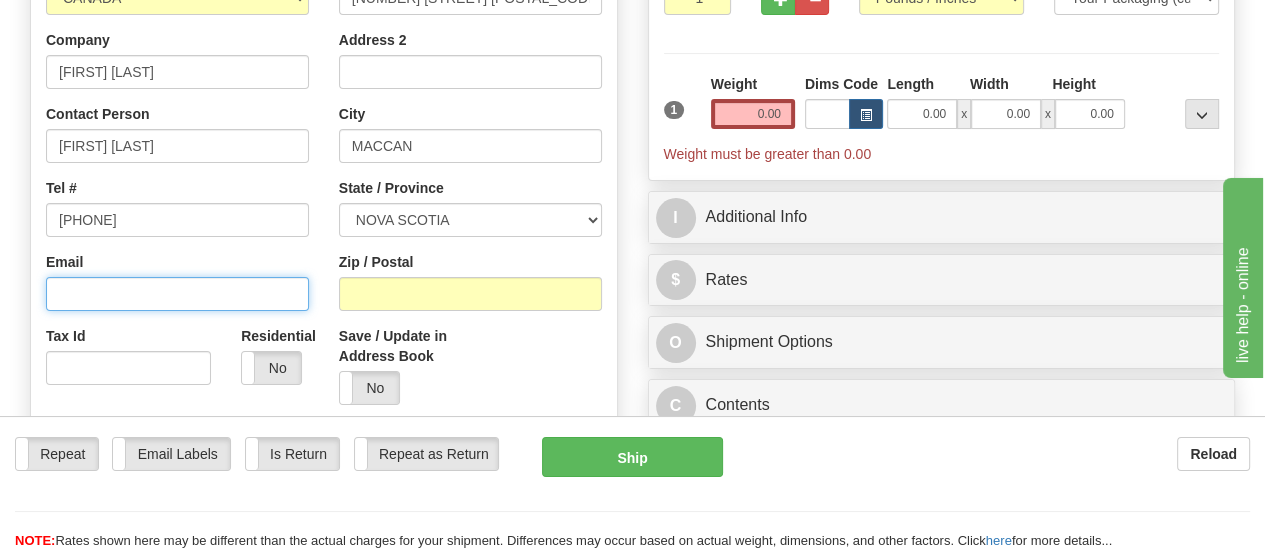 drag, startPoint x: 231, startPoint y: 293, endPoint x: 228, endPoint y: 278, distance: 15.297058 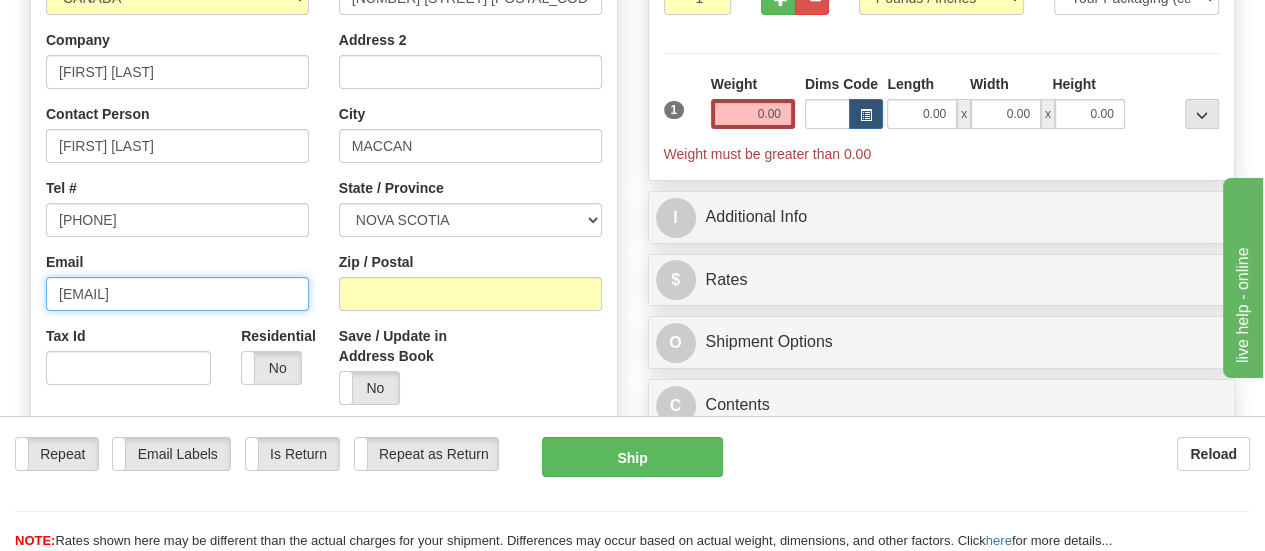 type on "rondamackinnob@gmail.com" 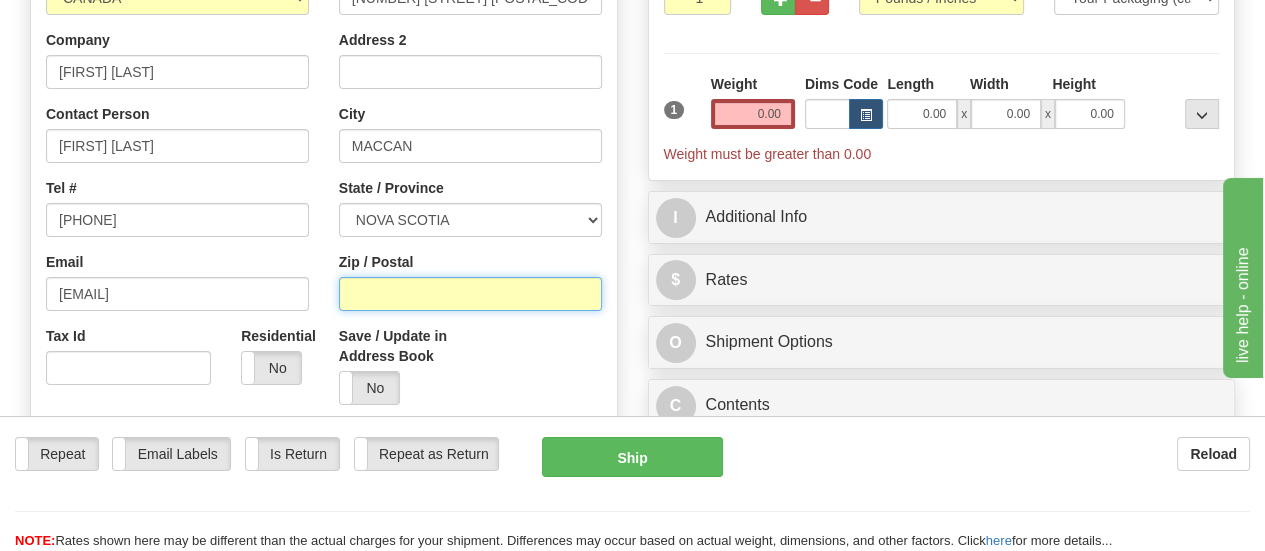 click on "Zip / Postal" at bounding box center (470, 294) 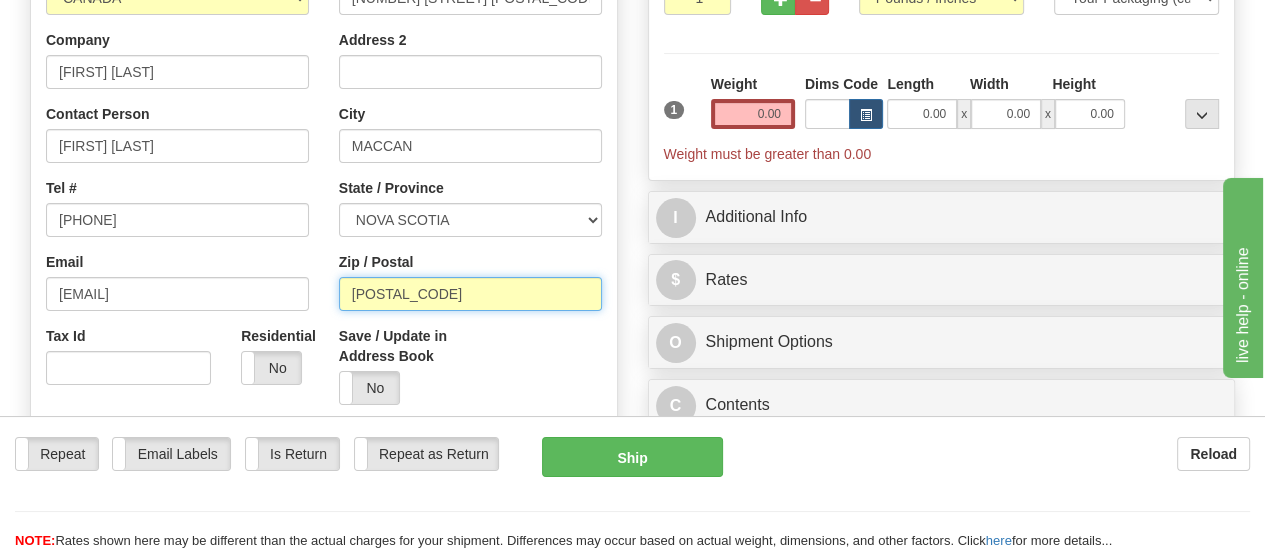 scroll, scrollTop: 400, scrollLeft: 0, axis: vertical 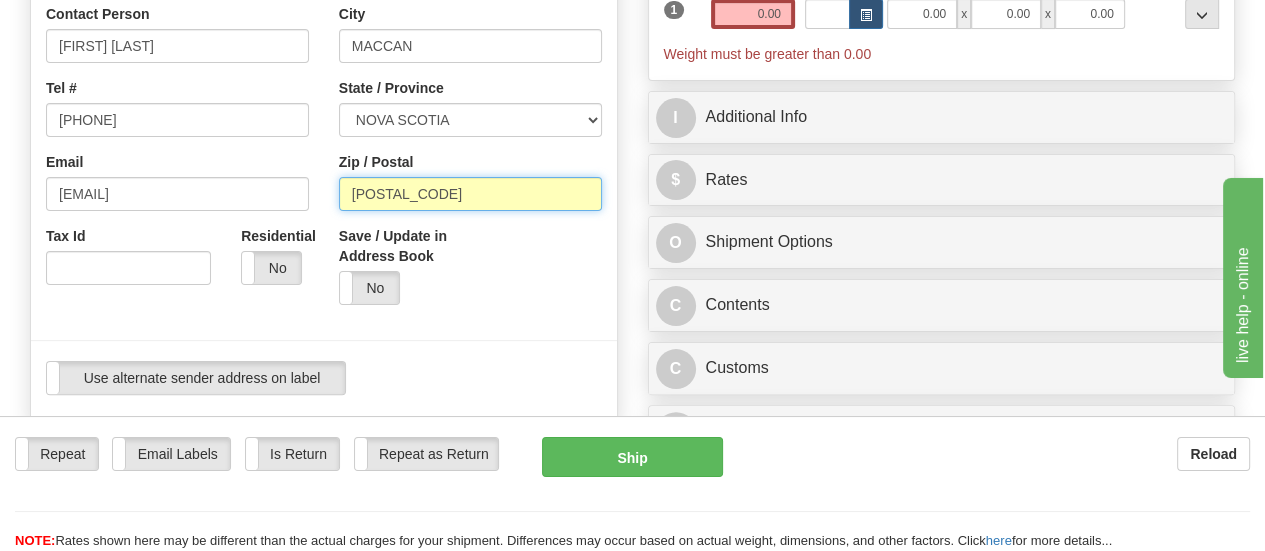 type on "B0L1B0" 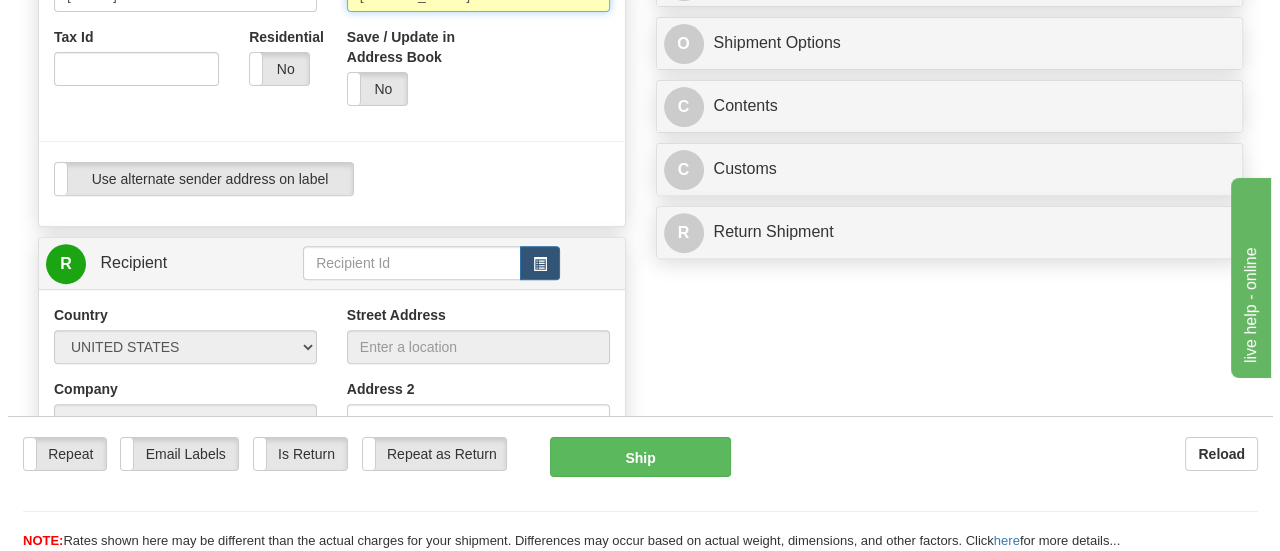 scroll, scrollTop: 600, scrollLeft: 0, axis: vertical 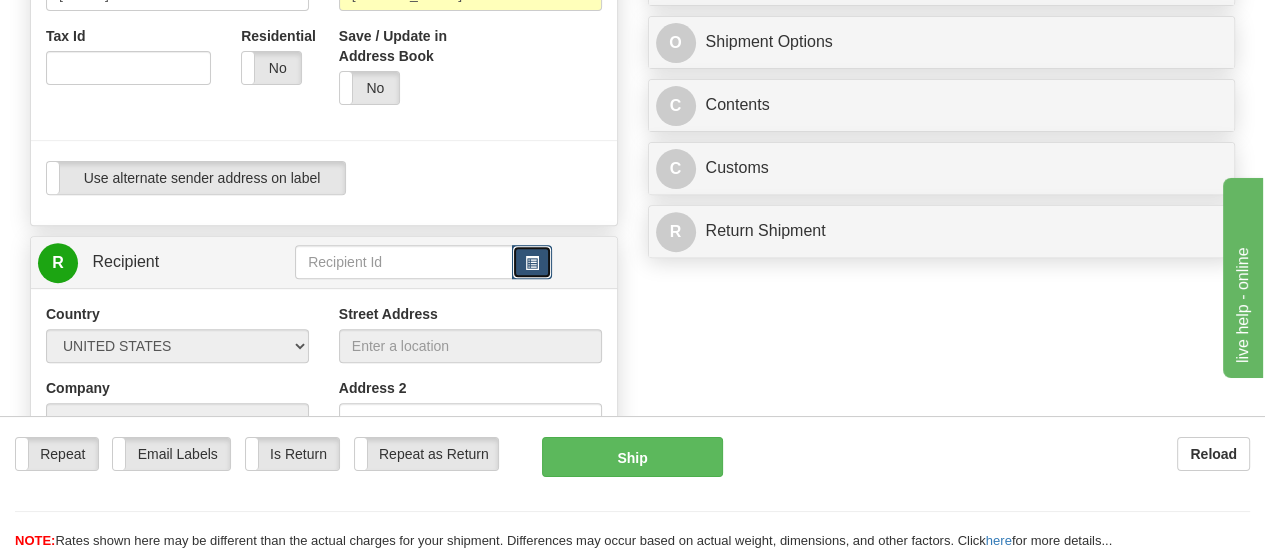click at bounding box center (532, 263) 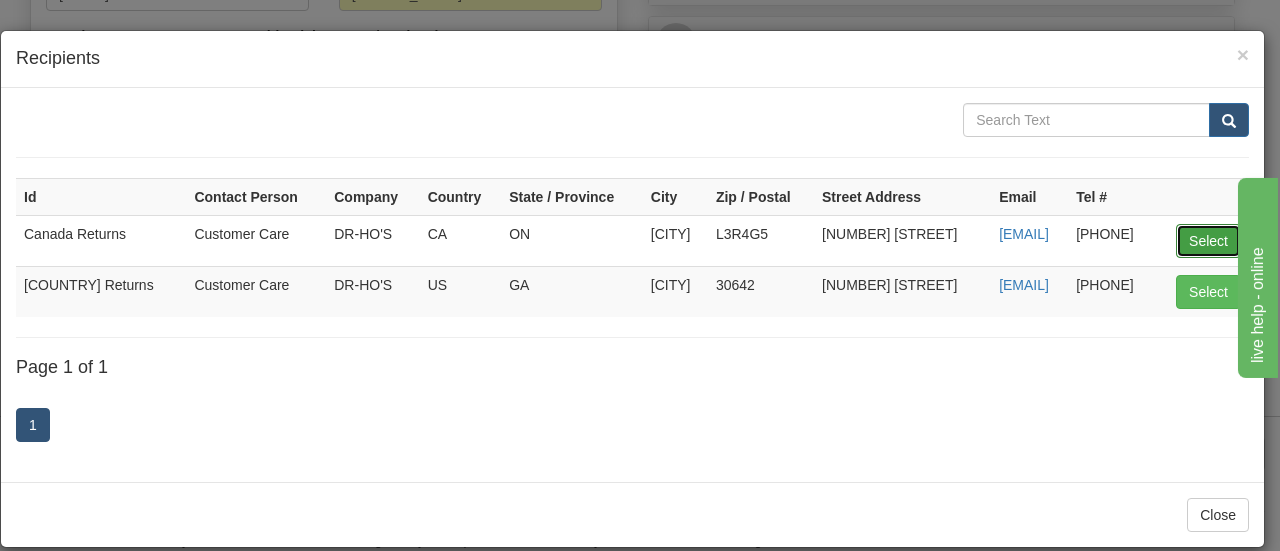 click on "Select" at bounding box center [1208, 241] 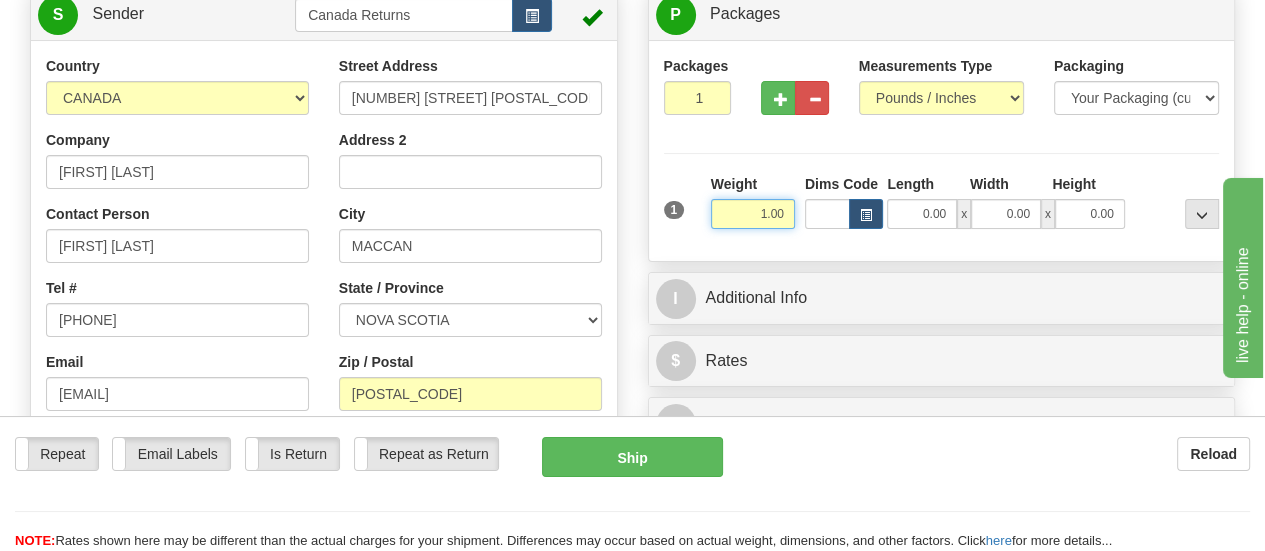 scroll, scrollTop: 300, scrollLeft: 0, axis: vertical 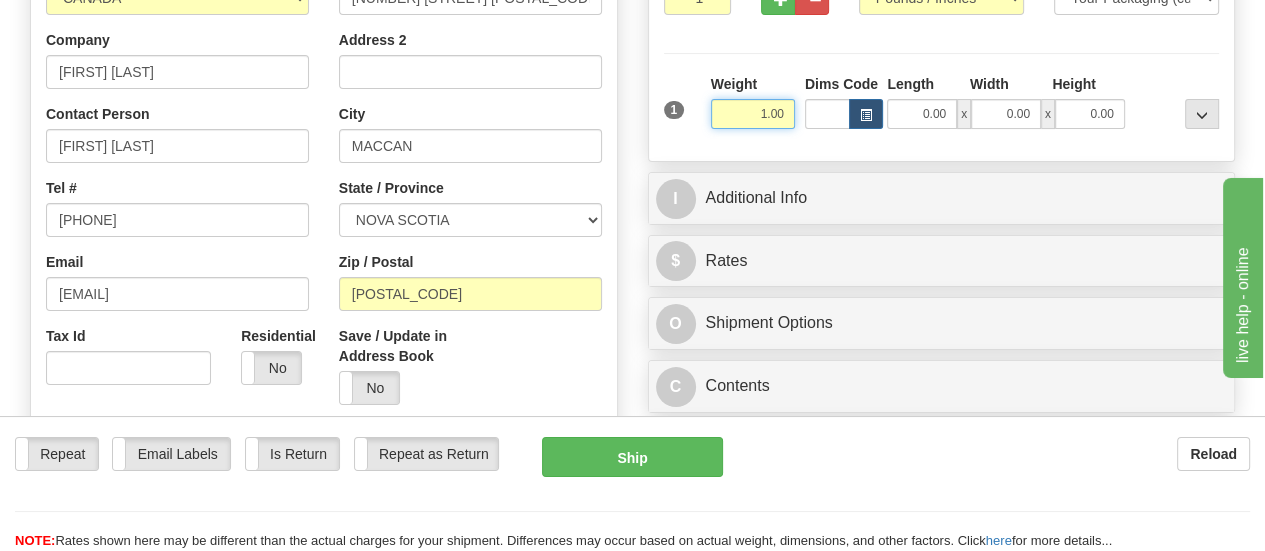 type on "1.00" 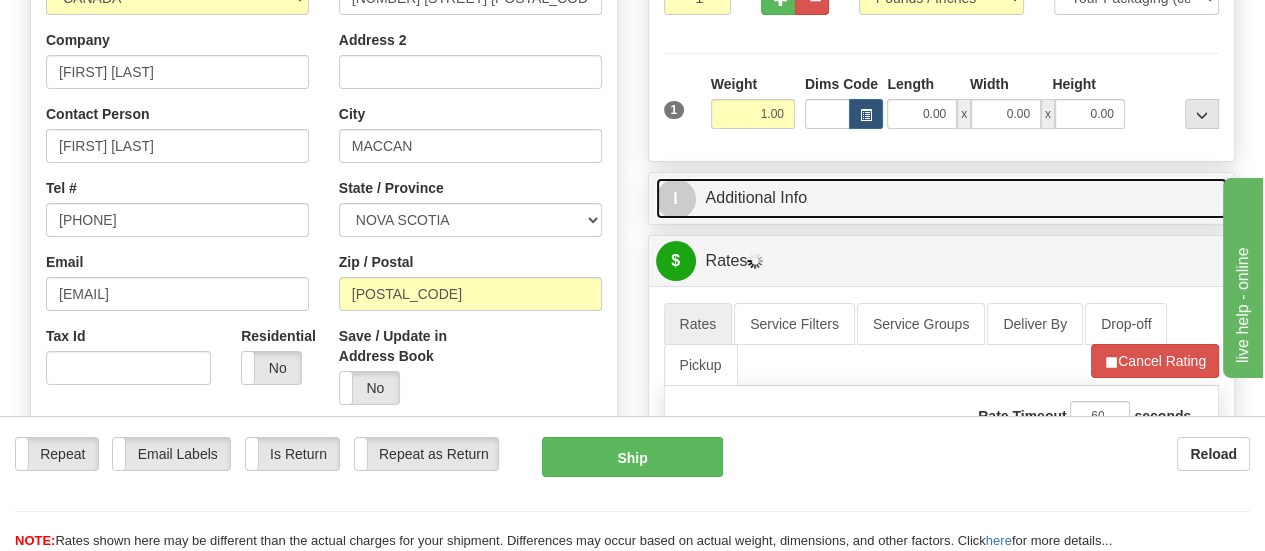 click on "I Additional Info" at bounding box center (942, 198) 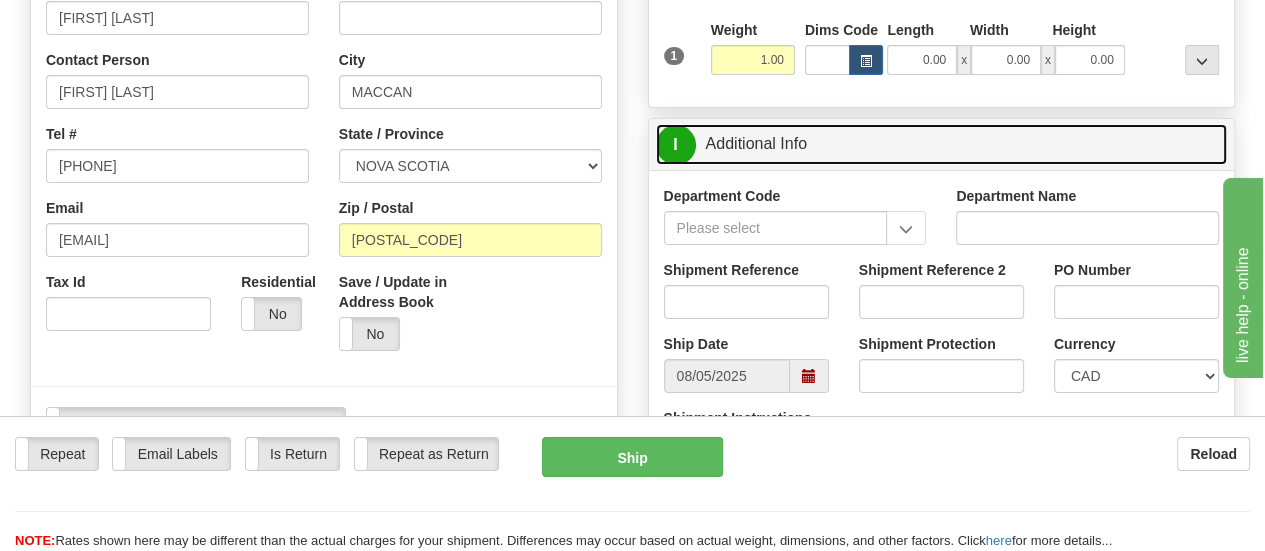 scroll, scrollTop: 400, scrollLeft: 0, axis: vertical 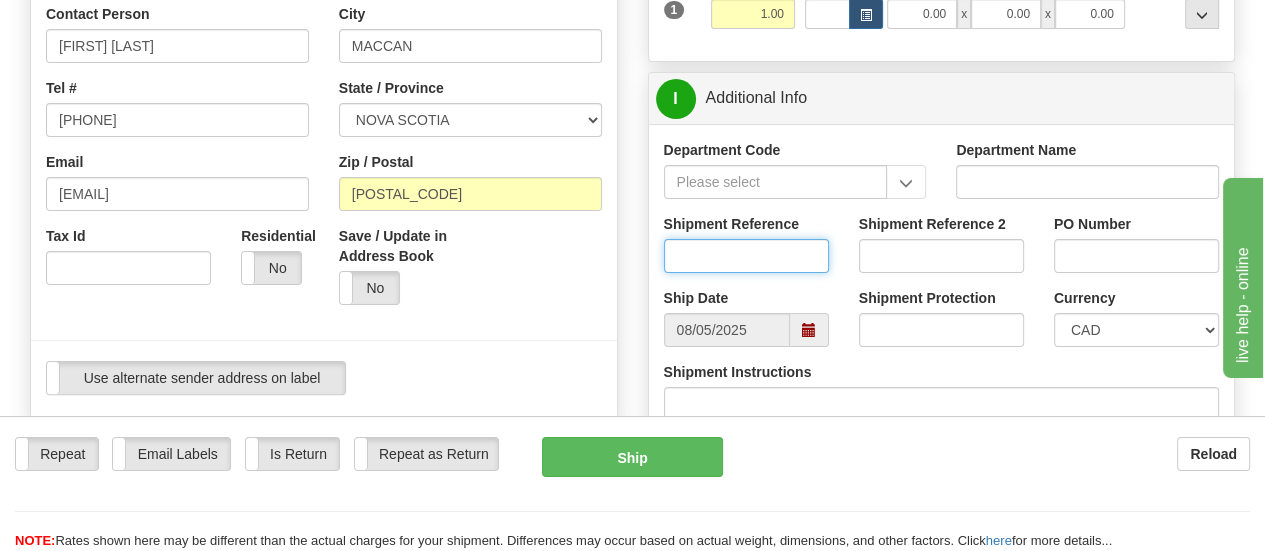 click on "Shipment Reference" at bounding box center (746, 256) 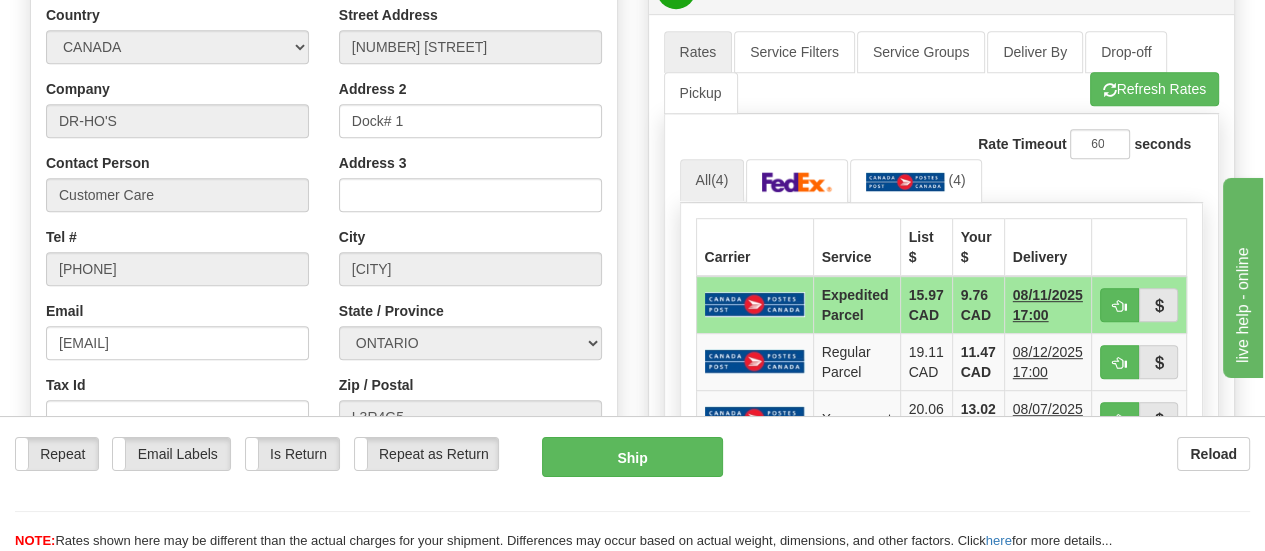 scroll, scrollTop: 900, scrollLeft: 0, axis: vertical 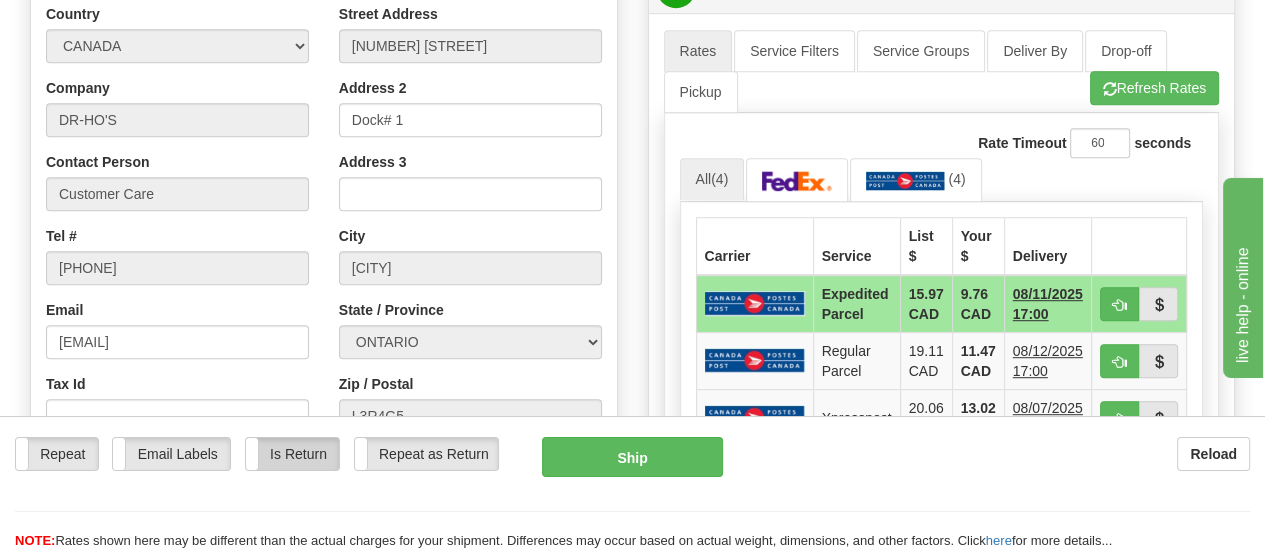 type on "1194473" 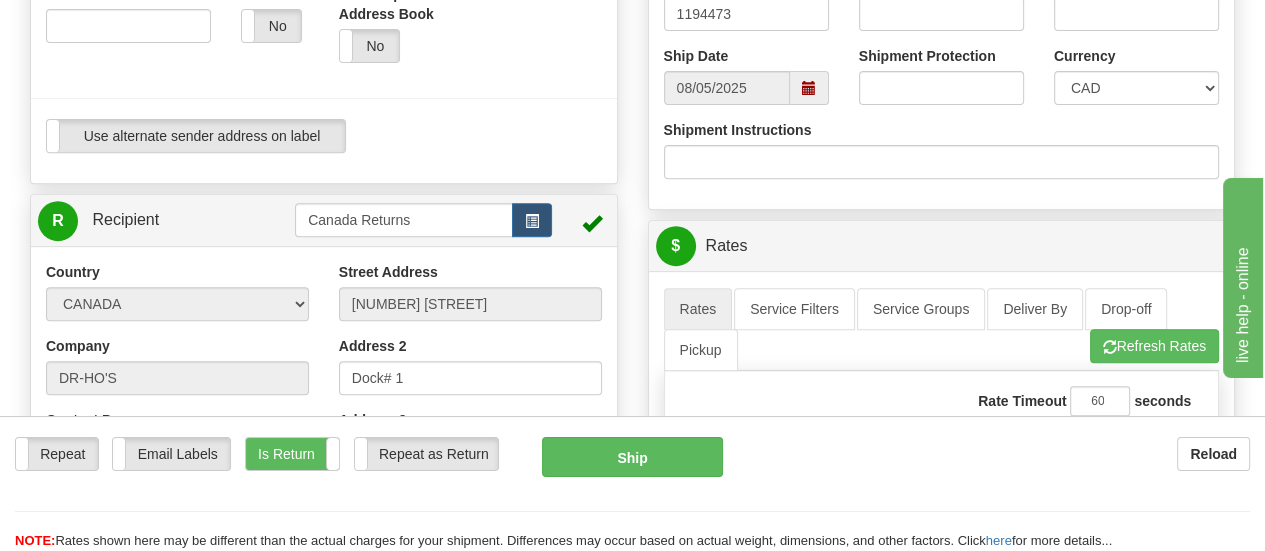 scroll, scrollTop: 600, scrollLeft: 0, axis: vertical 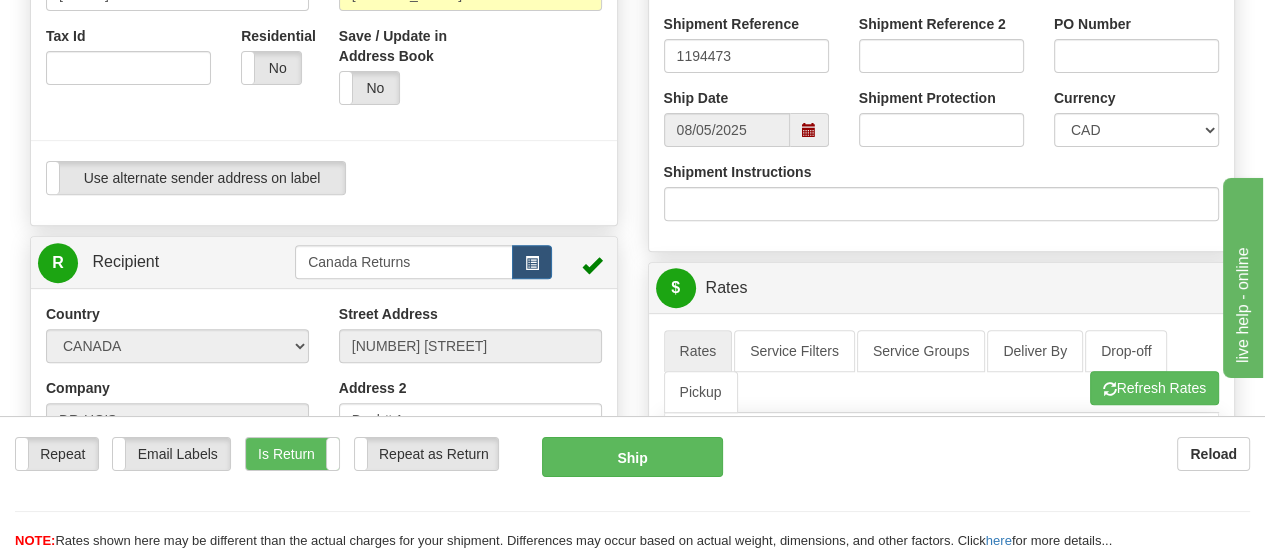 click at bounding box center [809, 130] 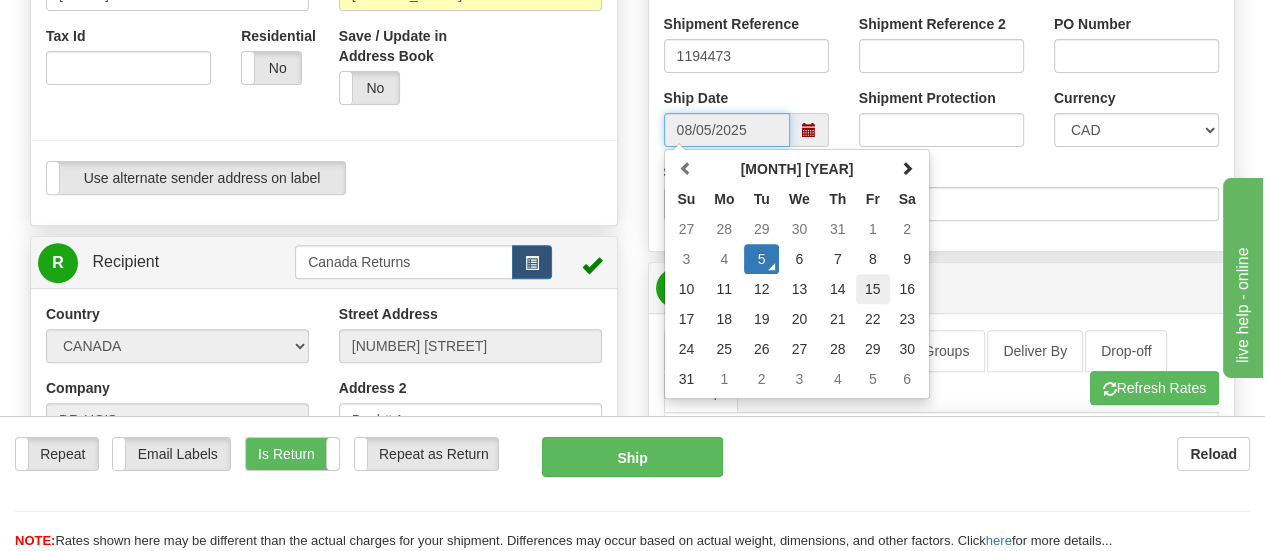click on "15" at bounding box center (873, 289) 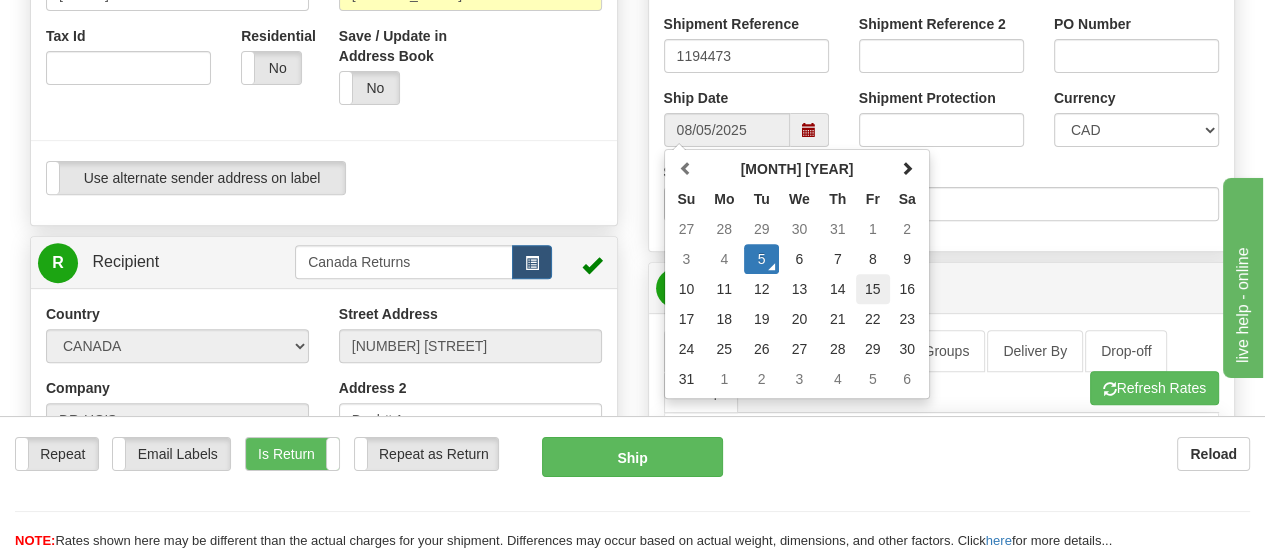 type on "[DATE]" 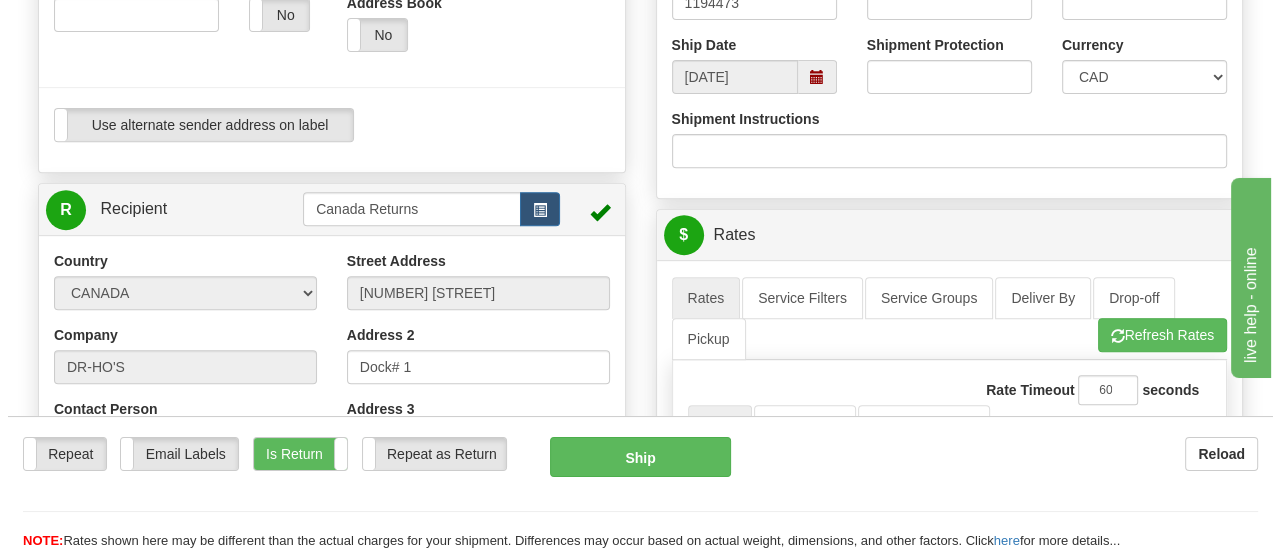 scroll, scrollTop: 700, scrollLeft: 0, axis: vertical 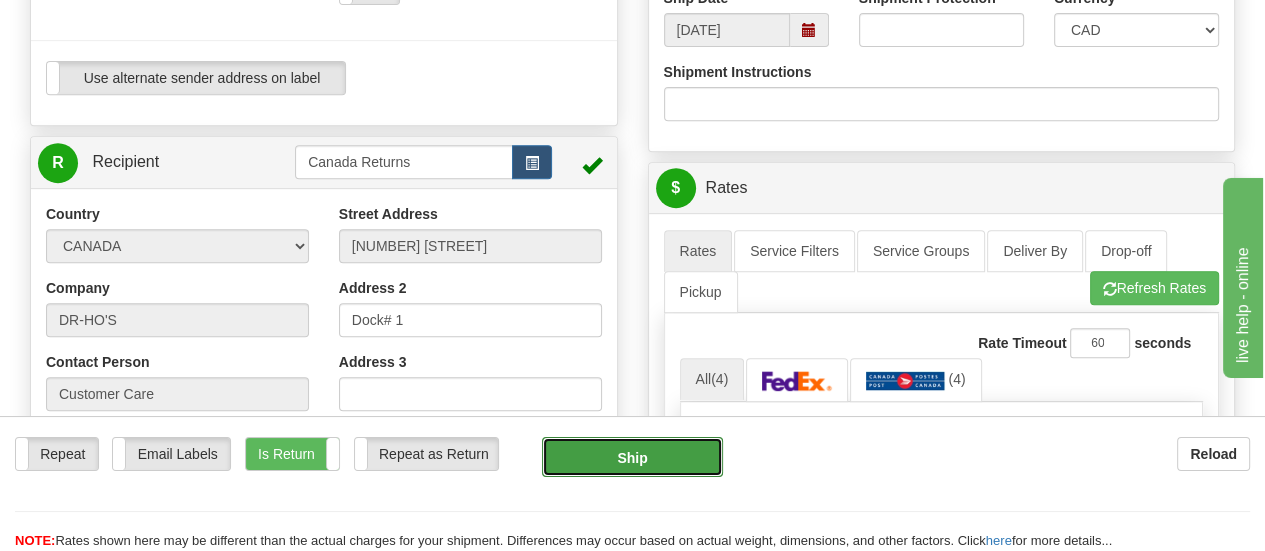 click on "Ship" at bounding box center [632, 457] 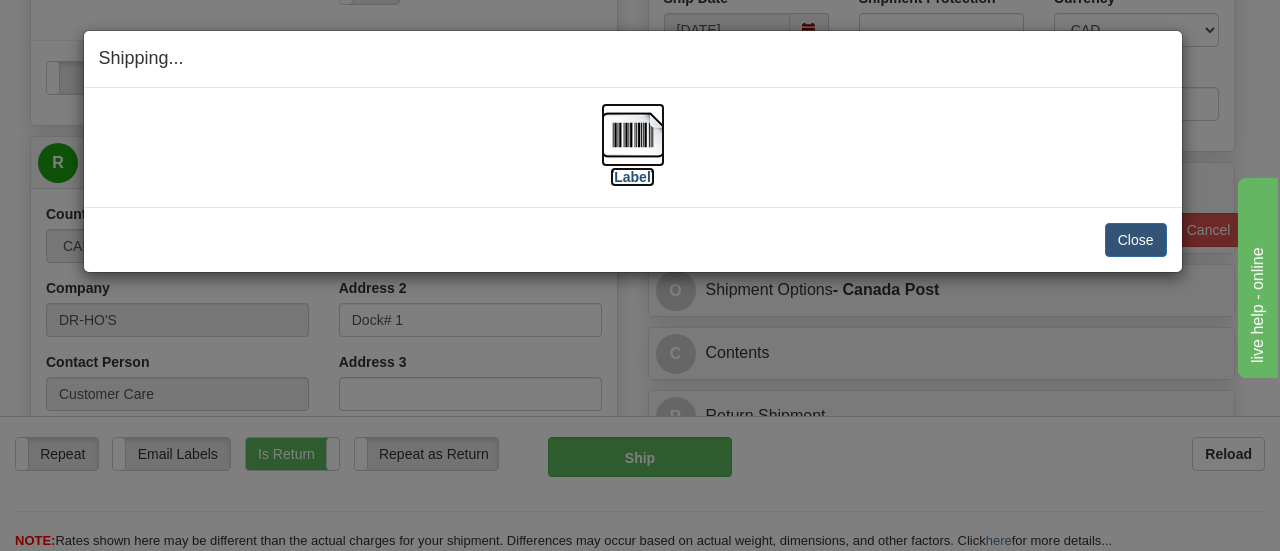 click on "[Label]" at bounding box center [633, 177] 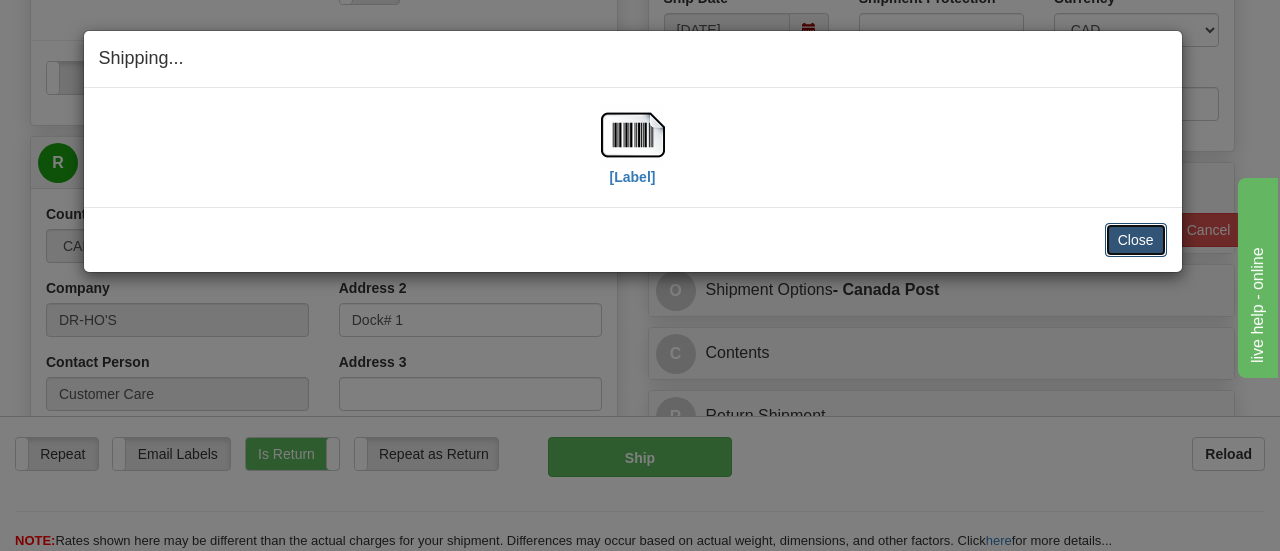 click on "Close" at bounding box center [1136, 240] 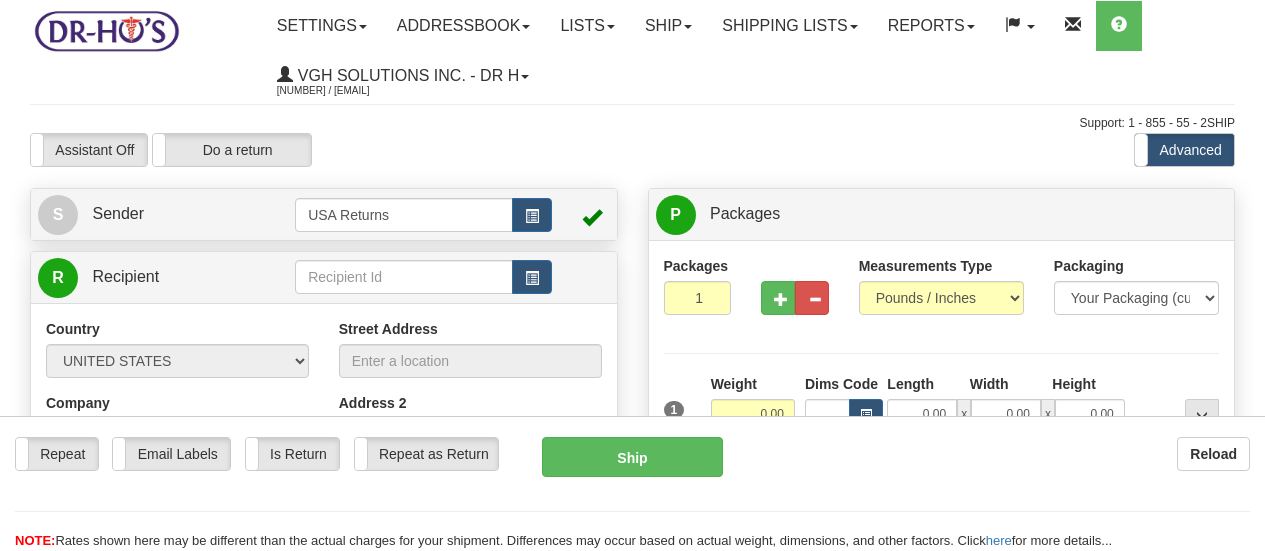 scroll, scrollTop: 0, scrollLeft: 0, axis: both 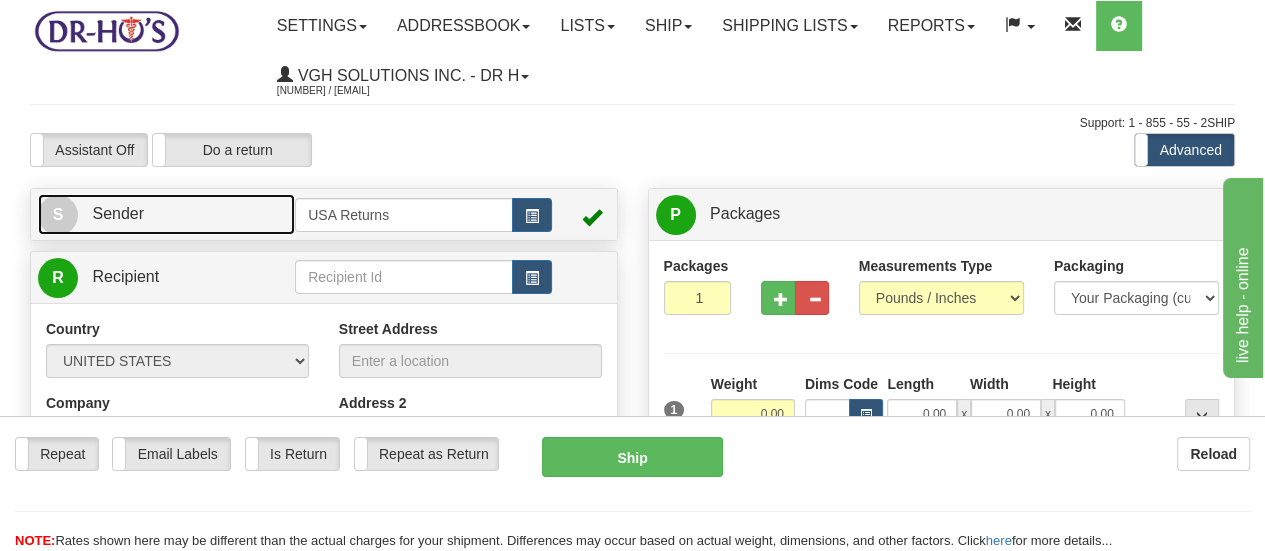 click on "S" at bounding box center (58, 215) 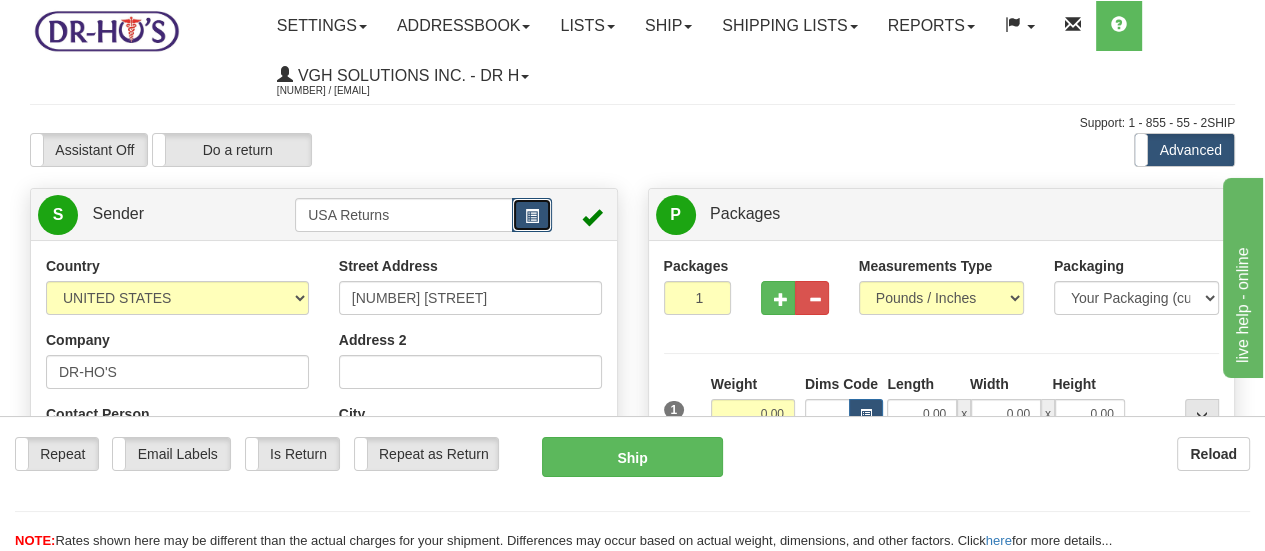 click at bounding box center [532, 215] 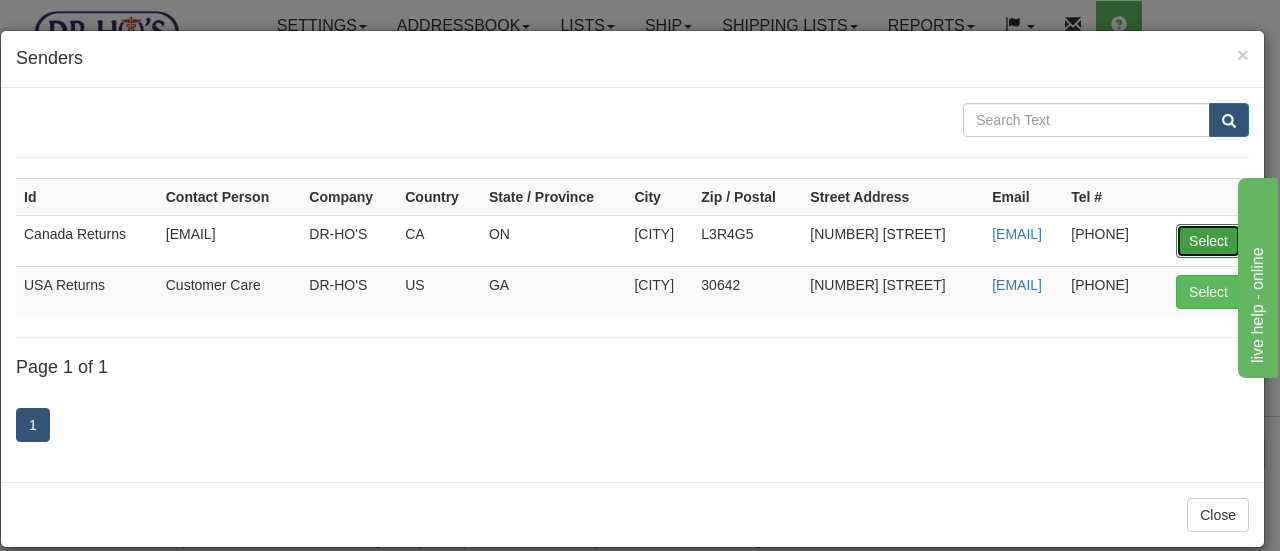 click on "Select" at bounding box center [1208, 241] 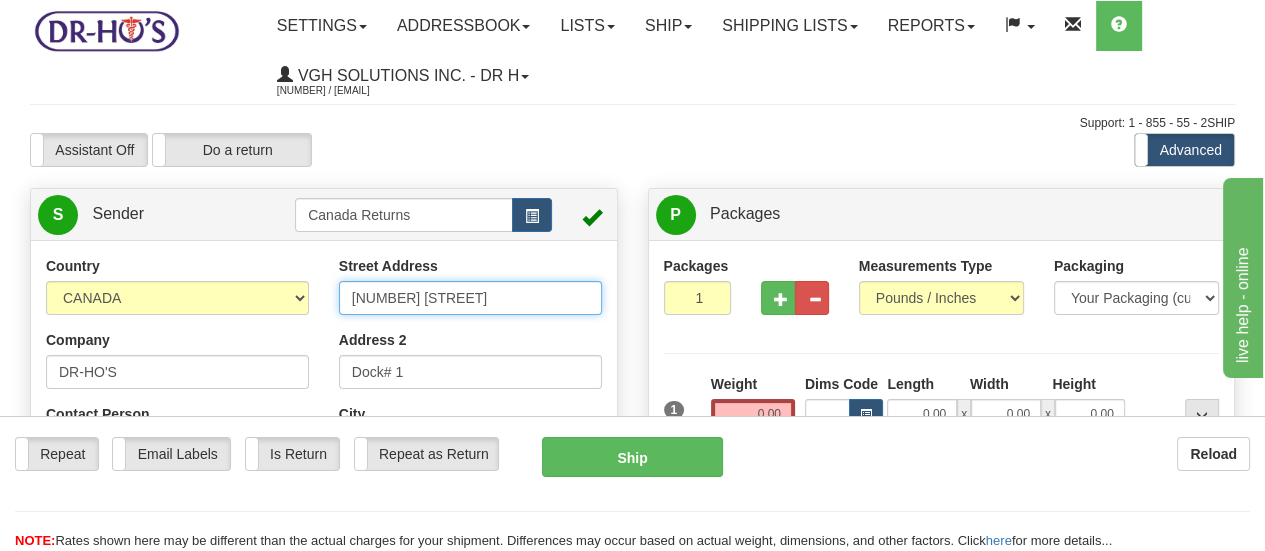 drag, startPoint x: 523, startPoint y: 311, endPoint x: 317, endPoint y: 283, distance: 207.89421 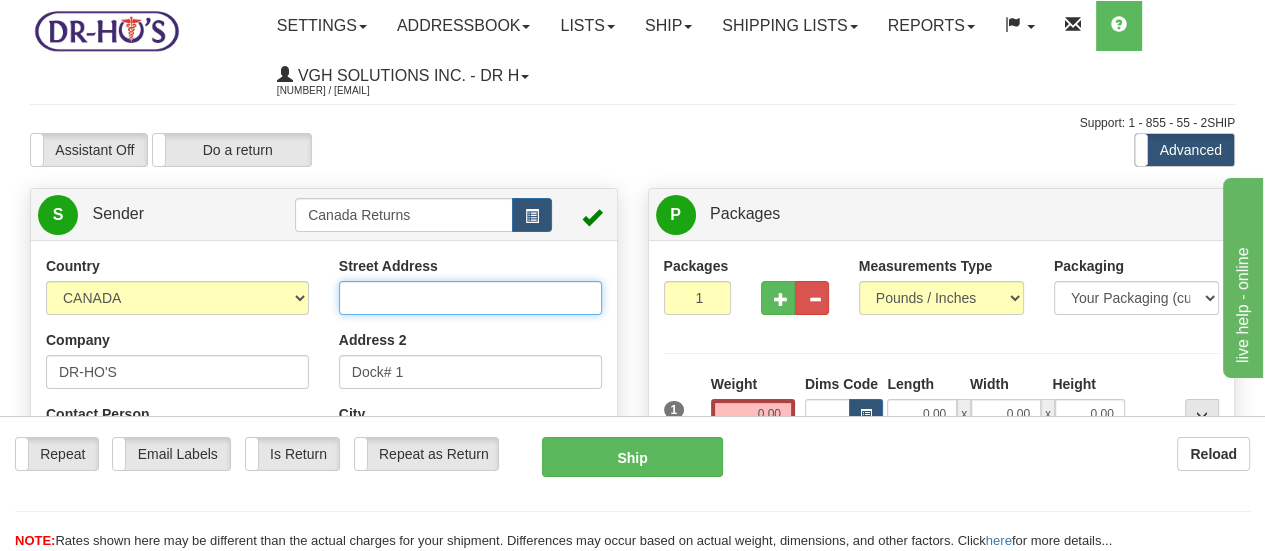 scroll, scrollTop: 100, scrollLeft: 0, axis: vertical 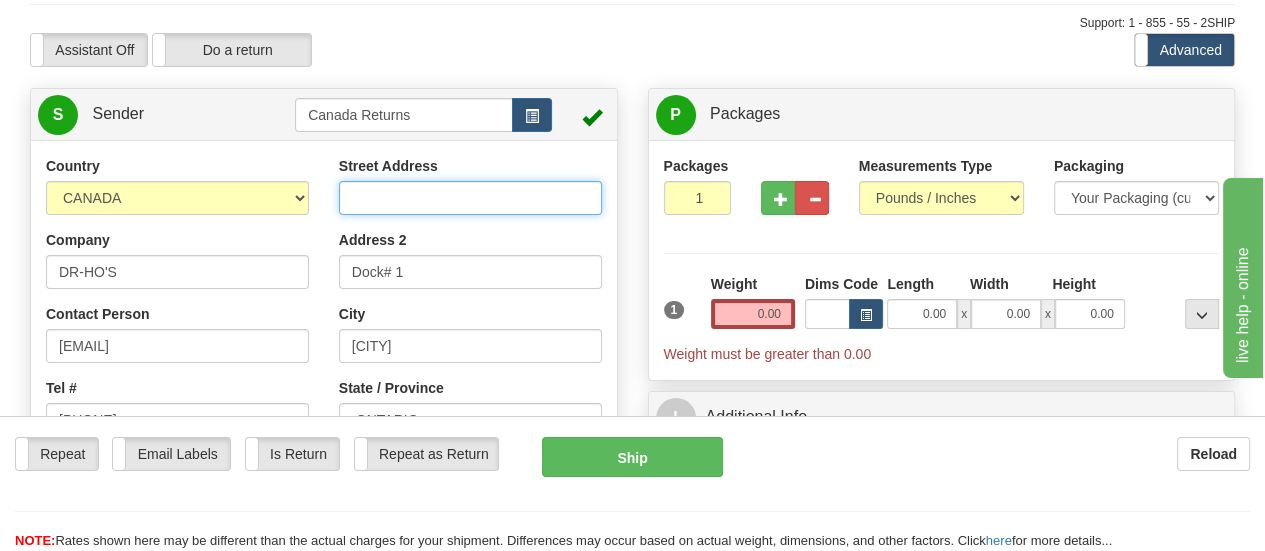 type 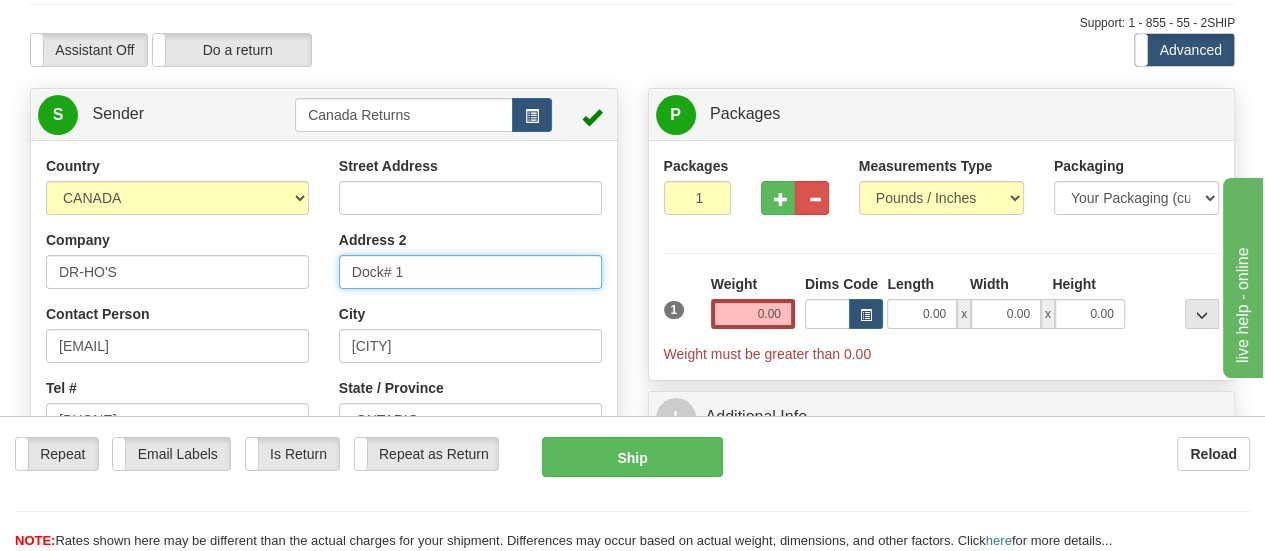 drag, startPoint x: 456, startPoint y: 280, endPoint x: 352, endPoint y: 279, distance: 104.00481 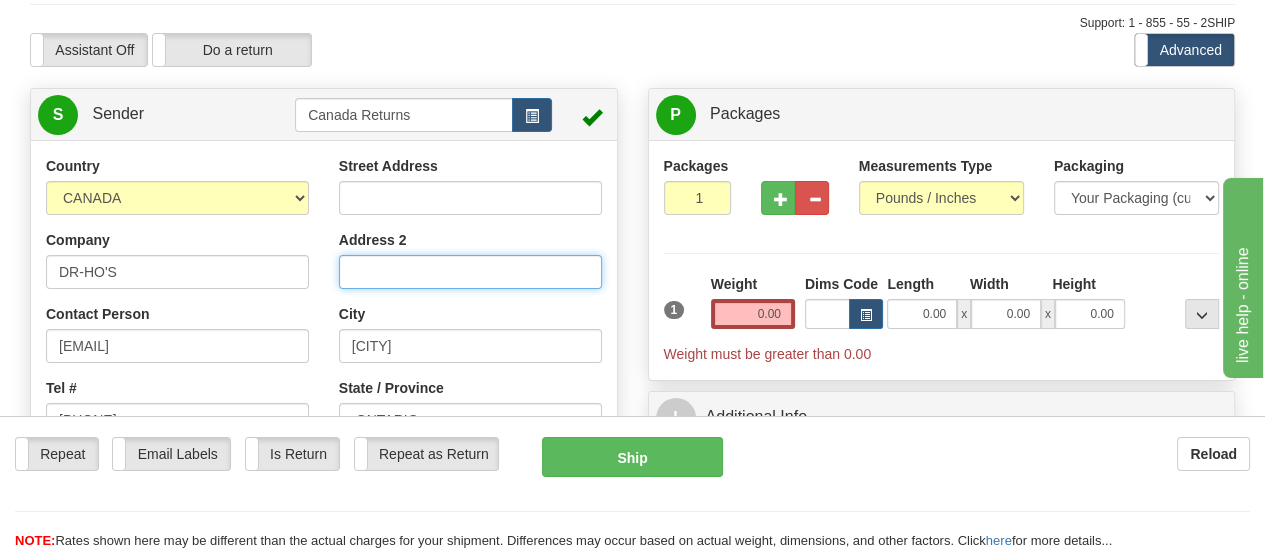 scroll, scrollTop: 200, scrollLeft: 0, axis: vertical 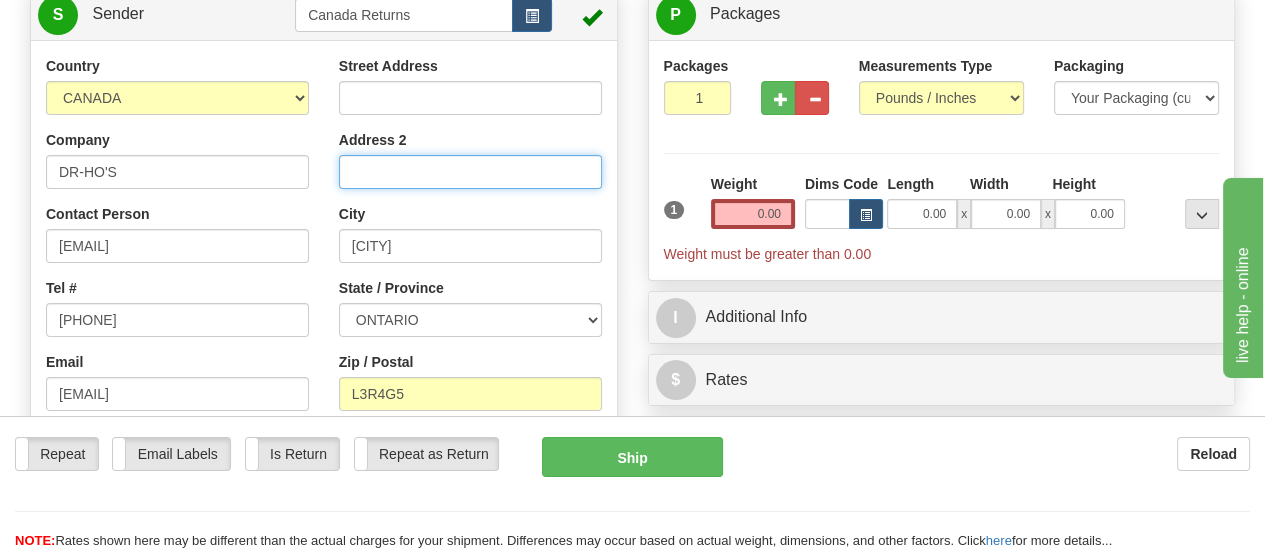 type 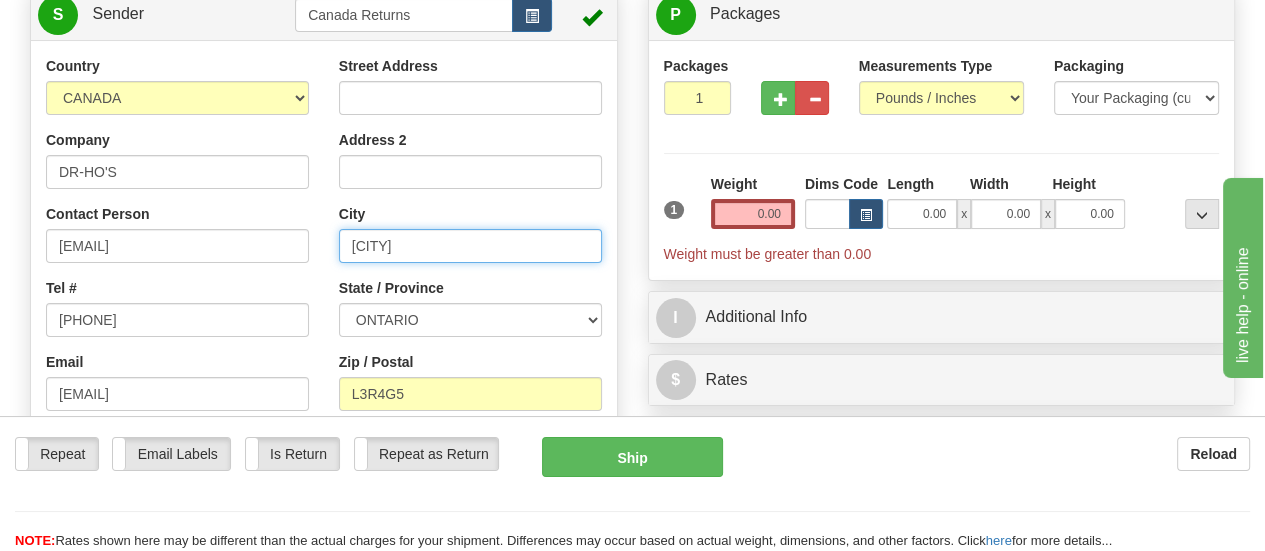 drag, startPoint x: 452, startPoint y: 253, endPoint x: 330, endPoint y: 253, distance: 122 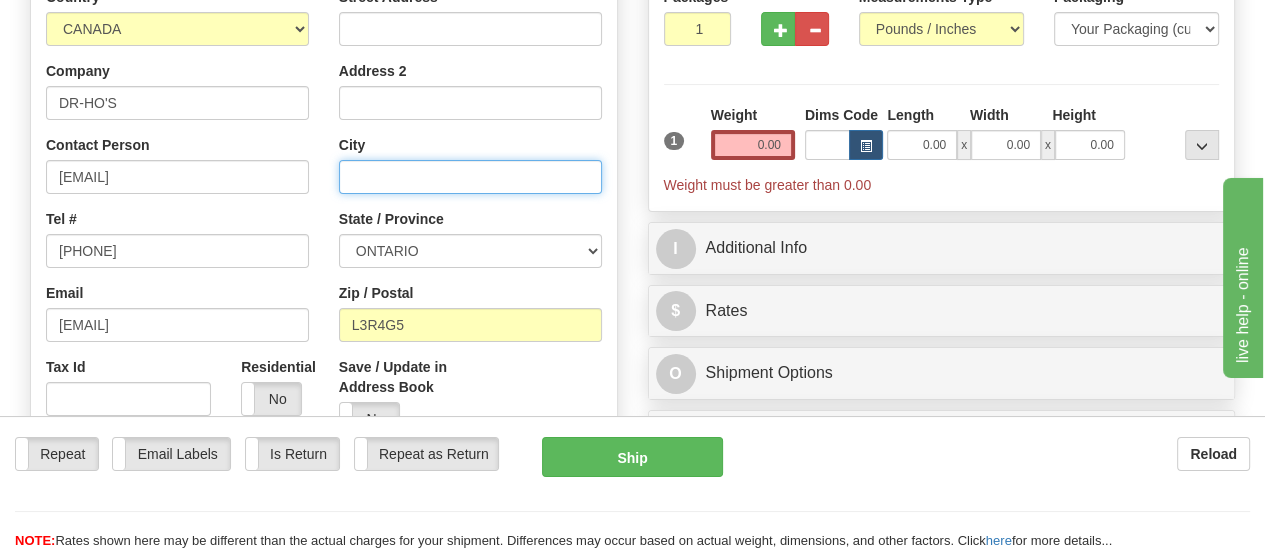 scroll, scrollTop: 300, scrollLeft: 0, axis: vertical 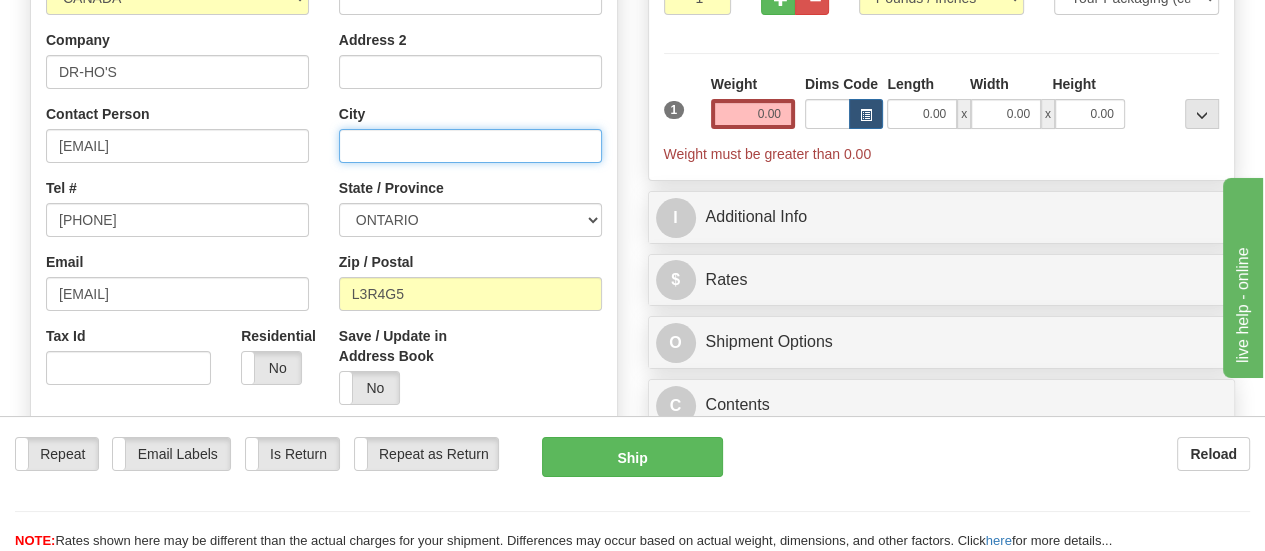 type 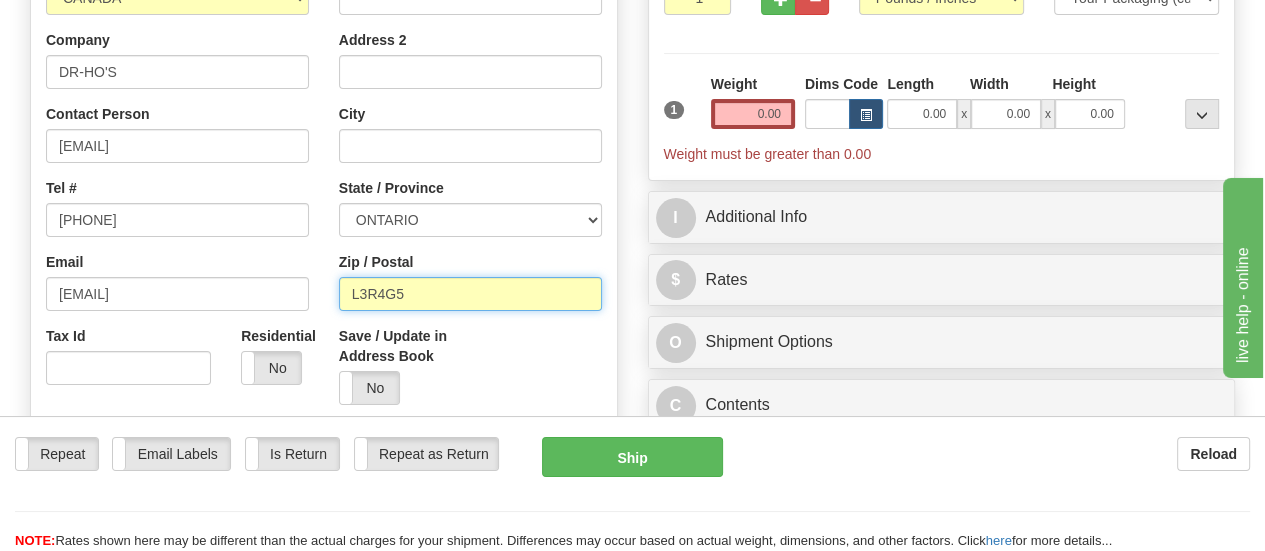 drag, startPoint x: 465, startPoint y: 294, endPoint x: 324, endPoint y: 283, distance: 141.42842 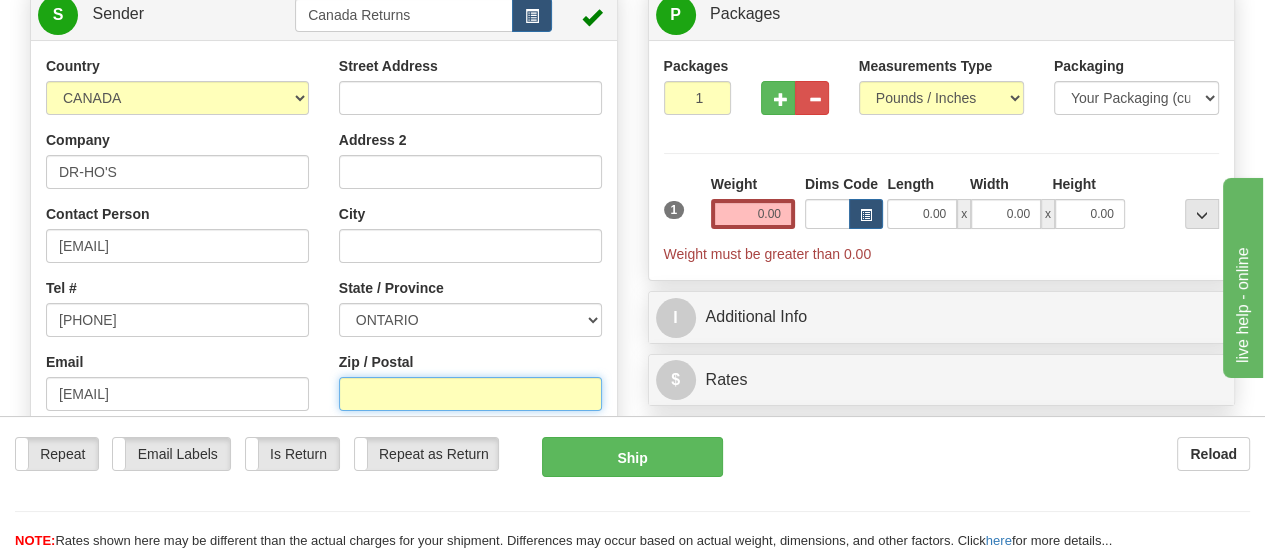 scroll, scrollTop: 100, scrollLeft: 0, axis: vertical 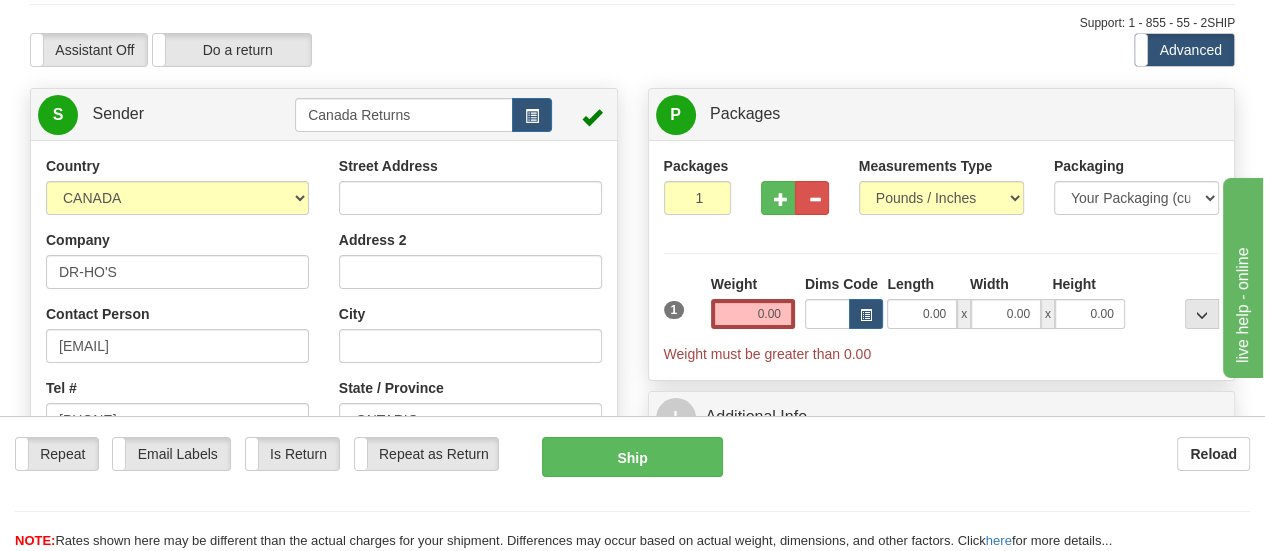 type 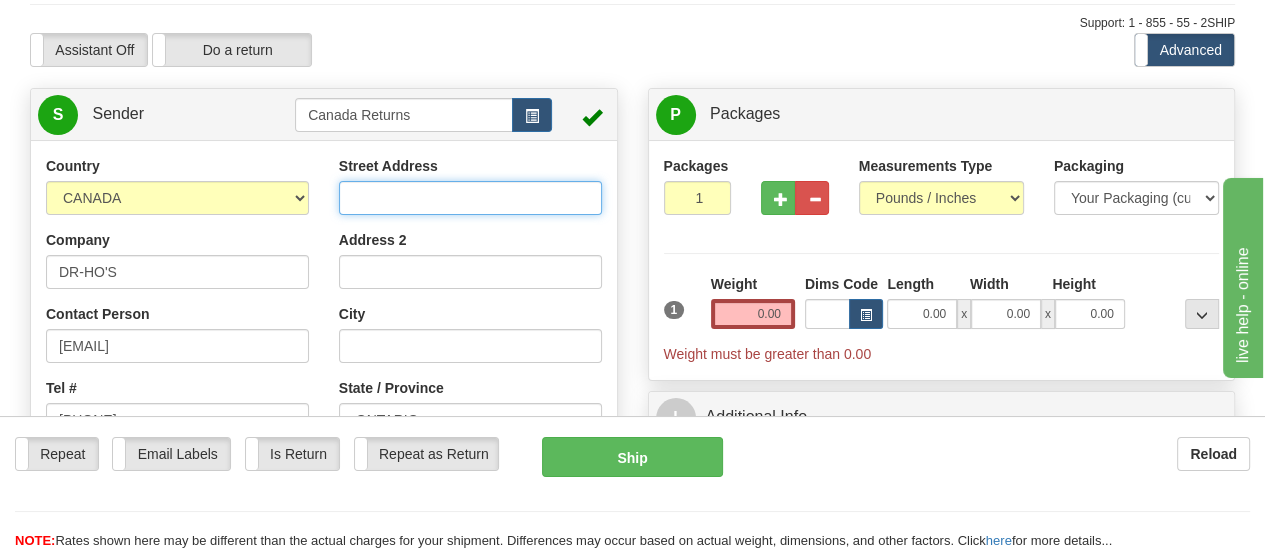 click on "Street Address" at bounding box center [470, 198] 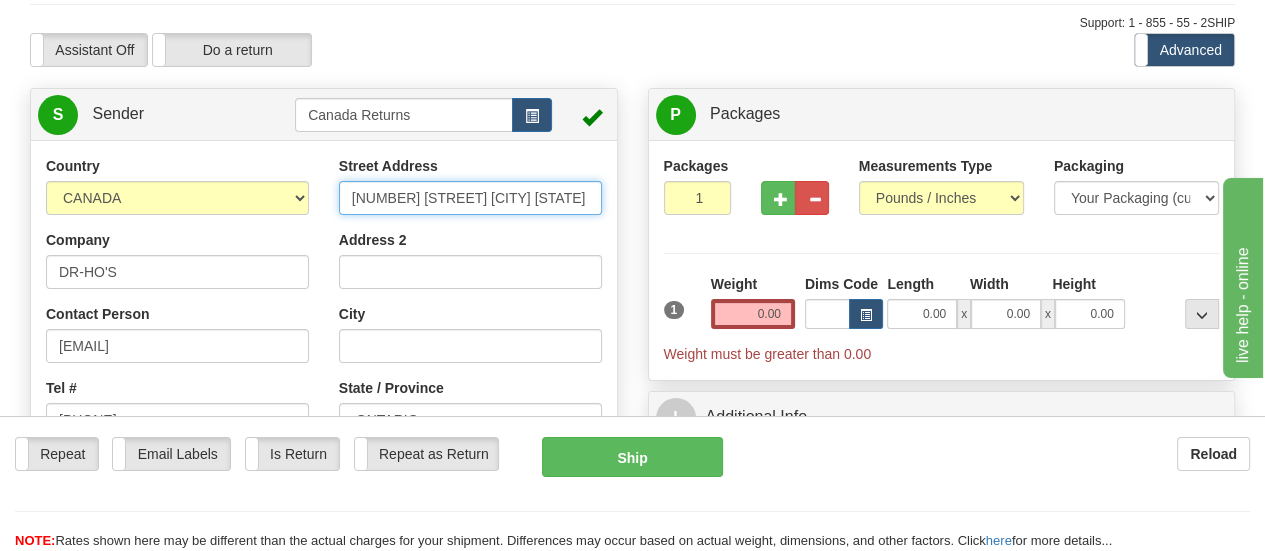 scroll, scrollTop: 0, scrollLeft: 181, axis: horizontal 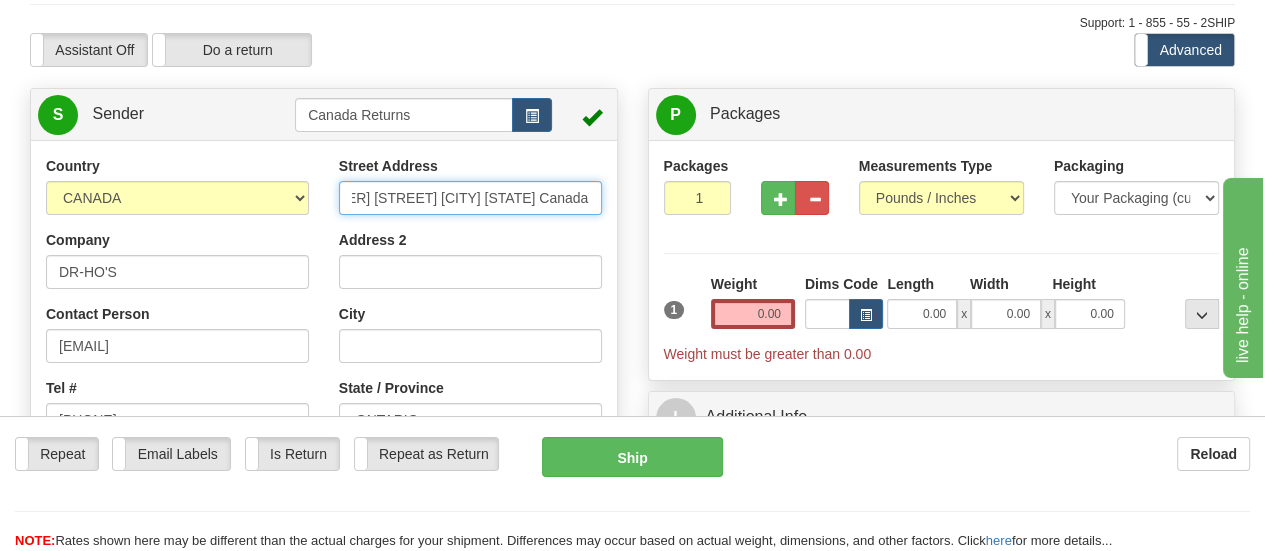 type on "[NUMBER] [STREET] [CITY] [STATE] Canada" 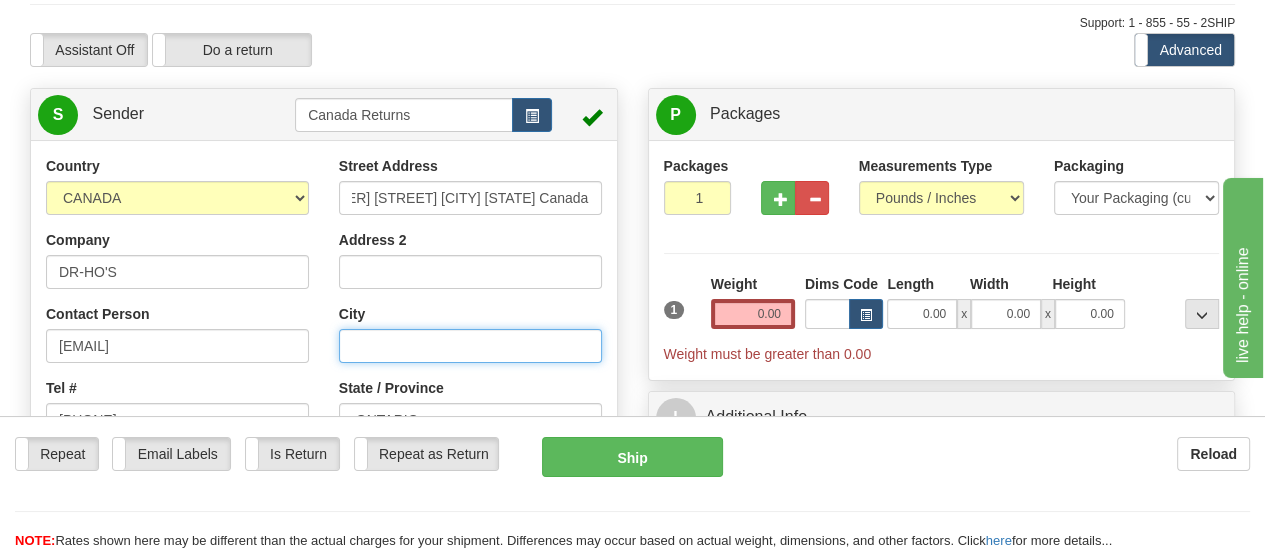 scroll, scrollTop: 0, scrollLeft: 0, axis: both 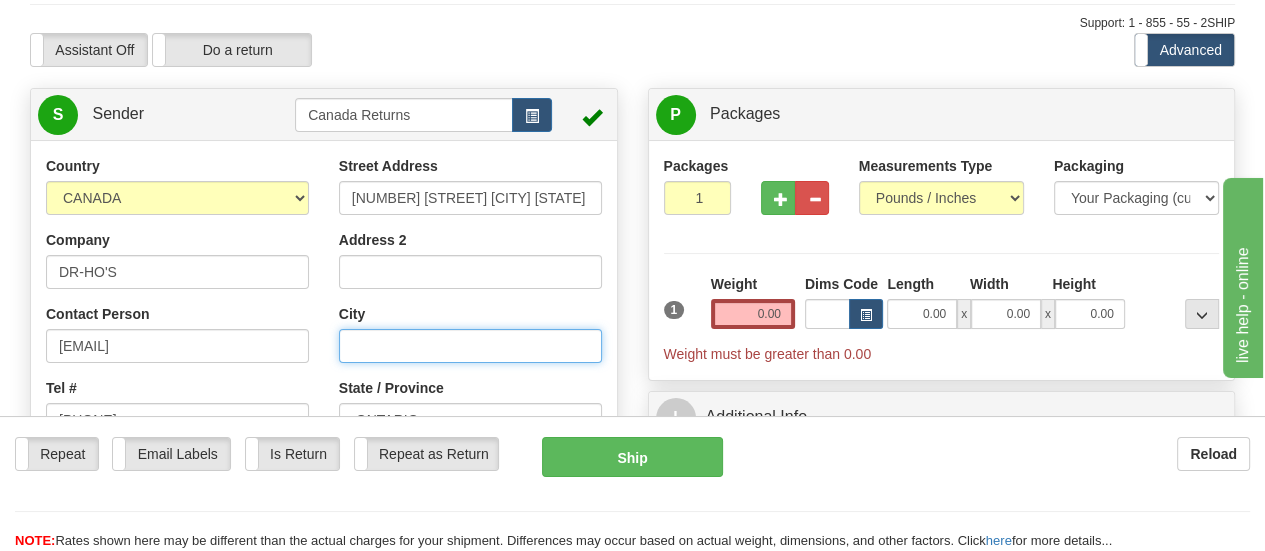 click on "City" at bounding box center [470, 346] 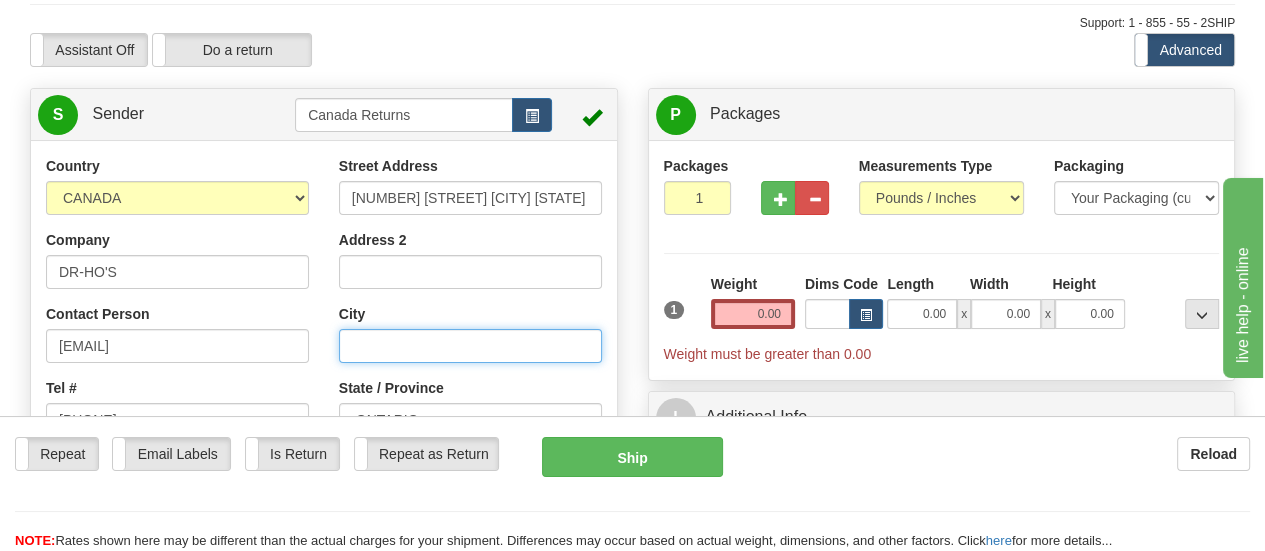 paste on "[NUMBER] [STREET] [CITY] [STATE] Canada" 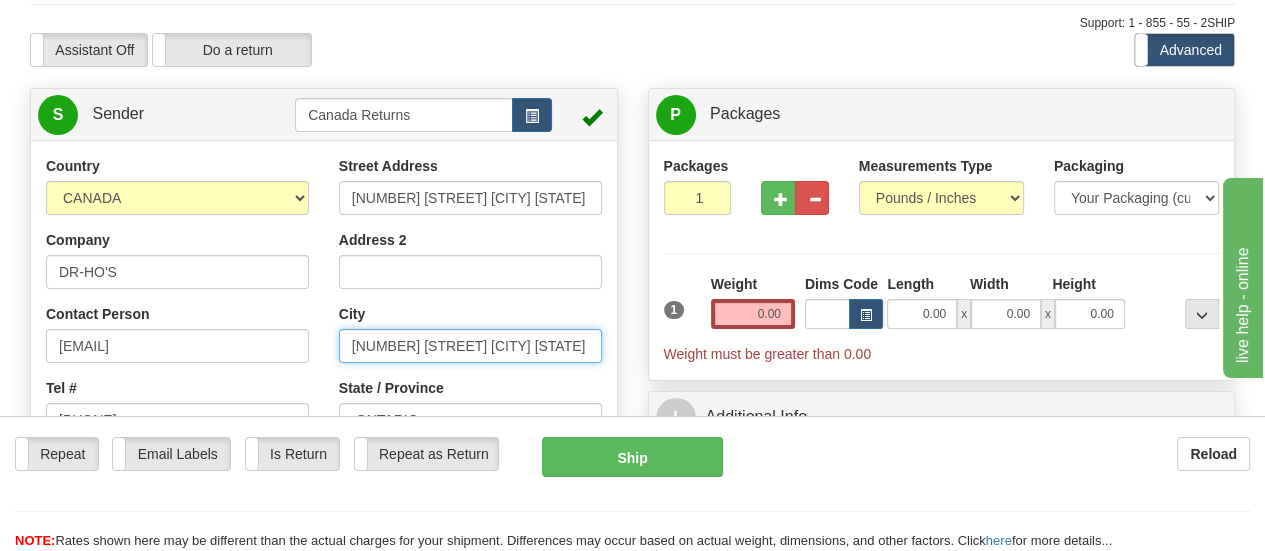 scroll, scrollTop: 0, scrollLeft: 181, axis: horizontal 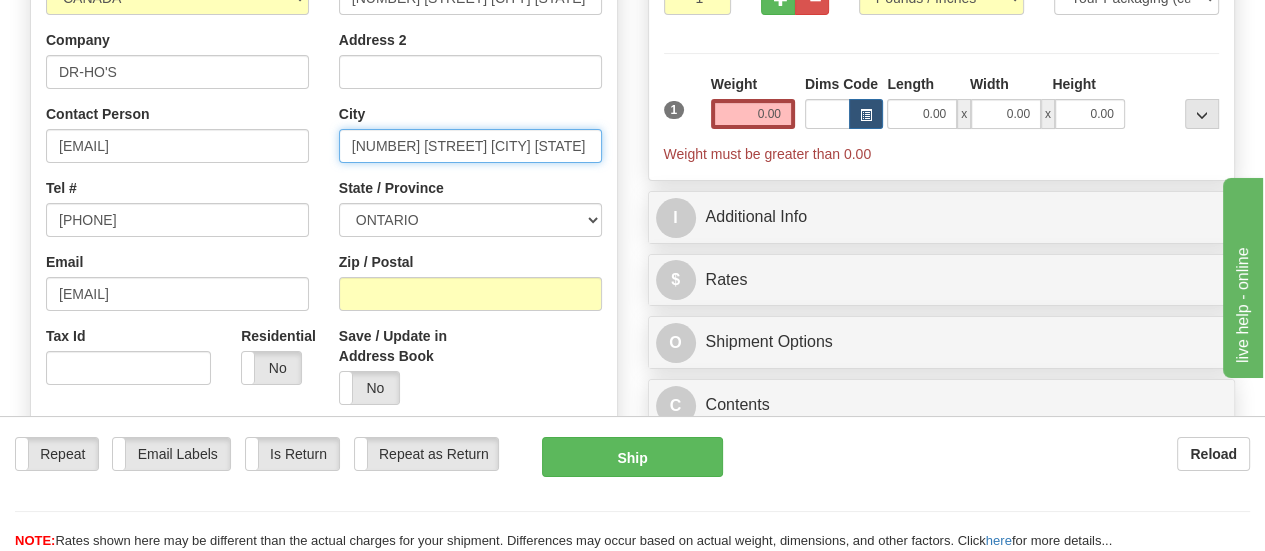 drag, startPoint x: 520, startPoint y: 150, endPoint x: 330, endPoint y: 133, distance: 190.759 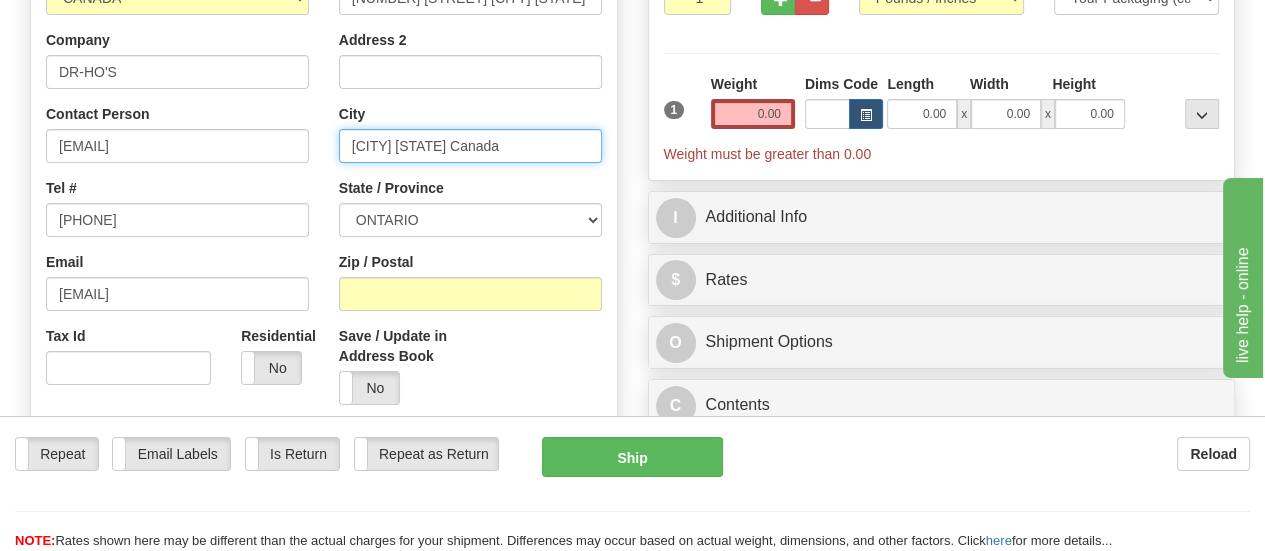 scroll, scrollTop: 0, scrollLeft: 15, axis: horizontal 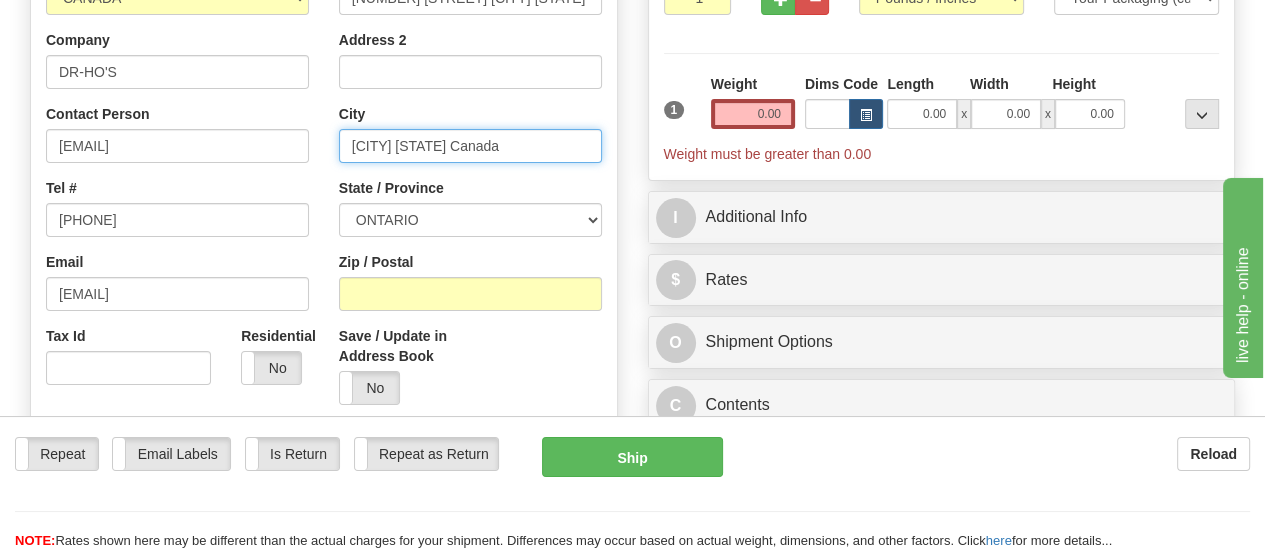 drag, startPoint x: 453, startPoint y: 151, endPoint x: 595, endPoint y: 166, distance: 142.79005 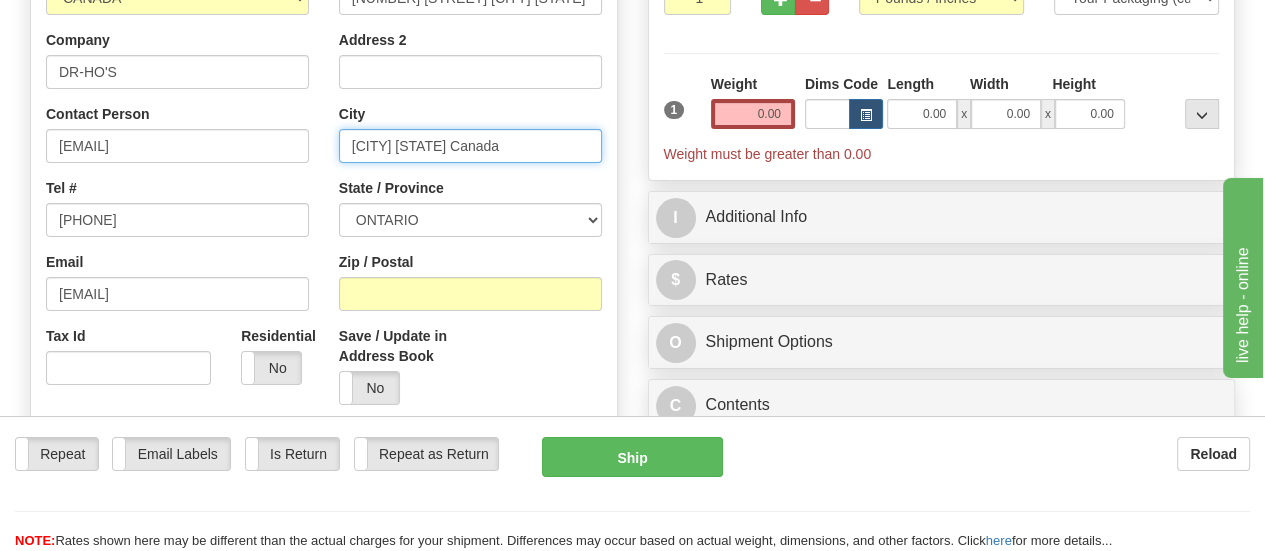 click on "Street Address
[NUMBER] [STREET] [CITY] [STATE] Canada
Address 2
City
[CITY] [STATE] Canada
State / Province
[STATE] [STATE] [STATE] [STATE] [STATE] [STATE] [STATE] [STATE] [STATE] [STATE] [STATE] [STATE]
Zip / Postal
Save / Update in Address Book
Yes No" at bounding box center (470, 188) 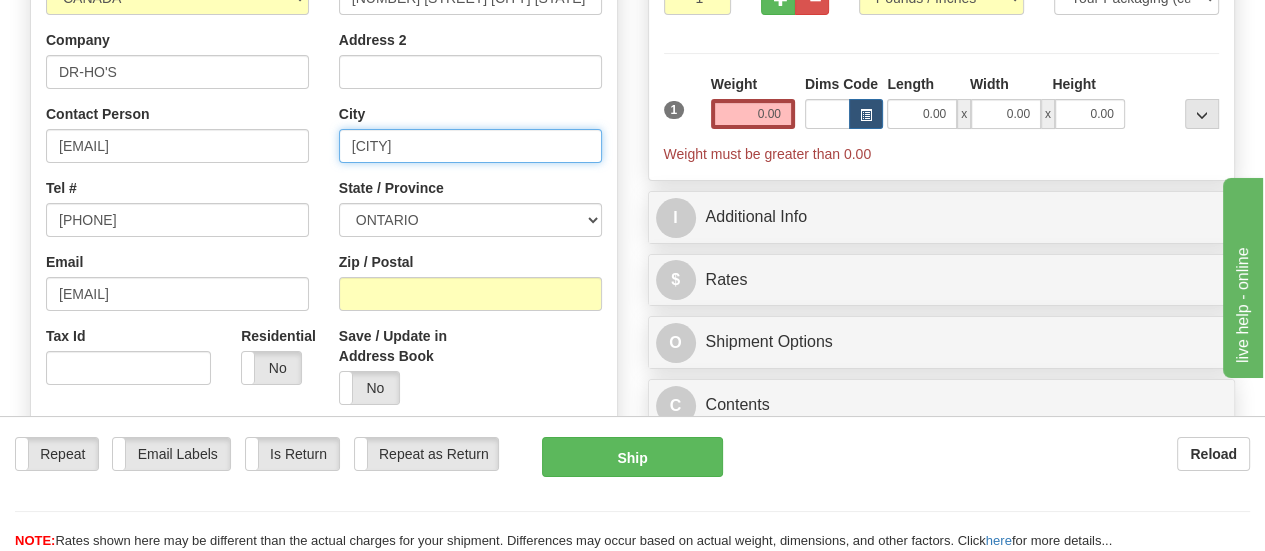 scroll, scrollTop: 0, scrollLeft: 0, axis: both 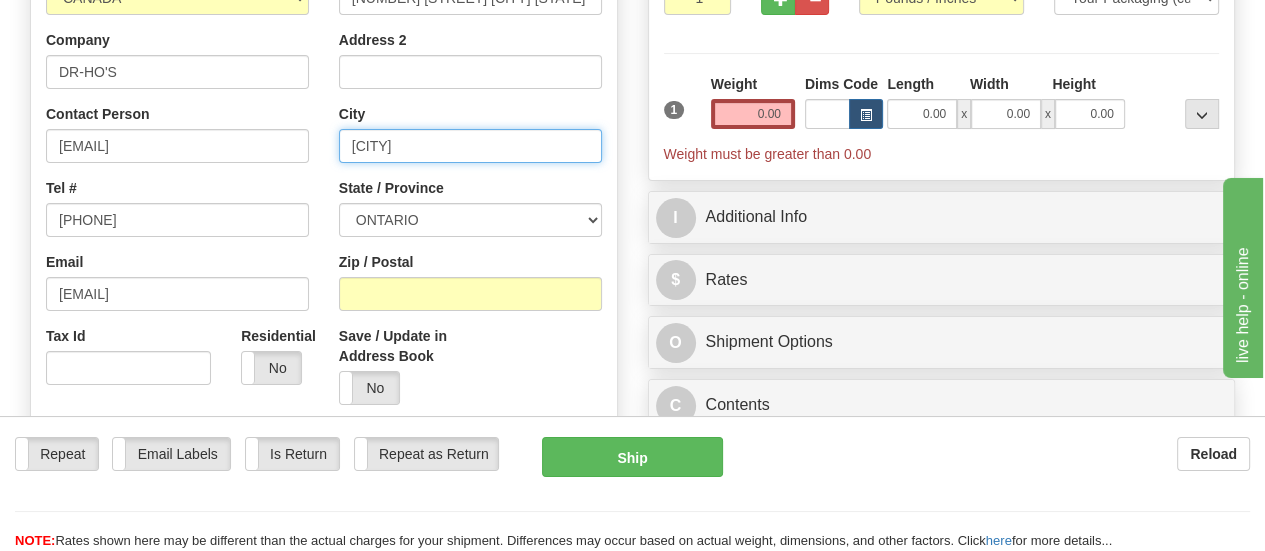 type on "[CITY]" 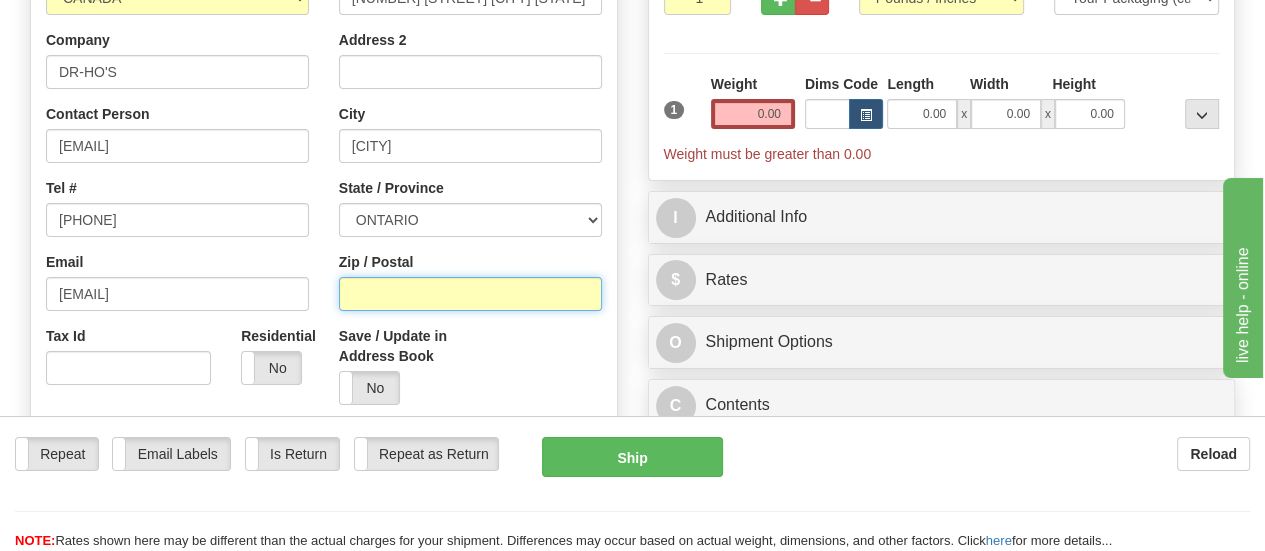 click on "Zip / Postal" at bounding box center (470, 294) 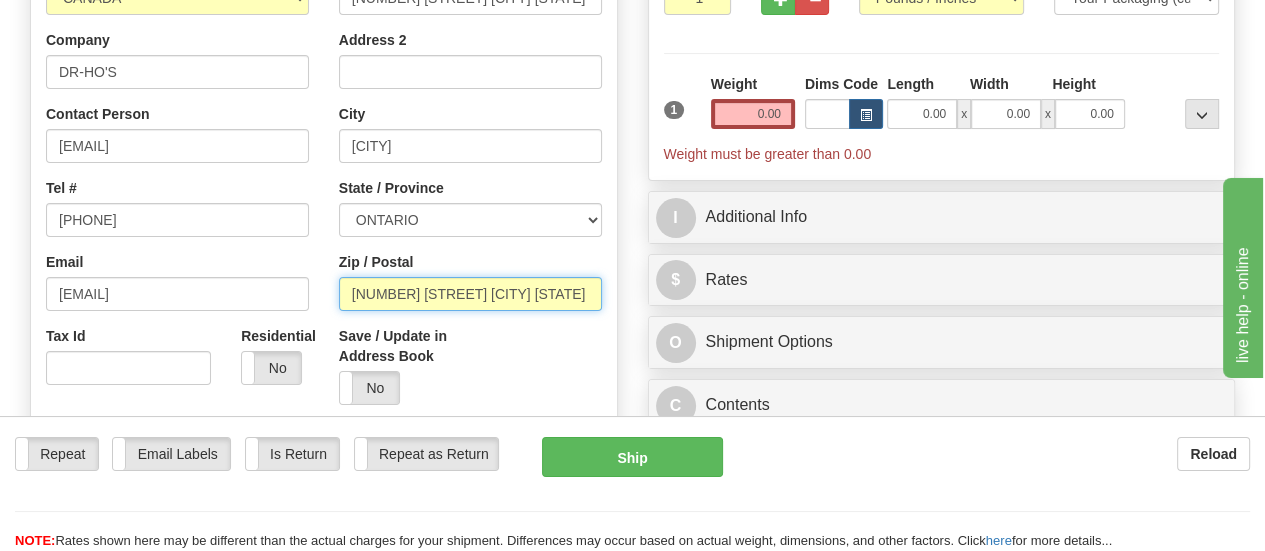 scroll, scrollTop: 0, scrollLeft: 181, axis: horizontal 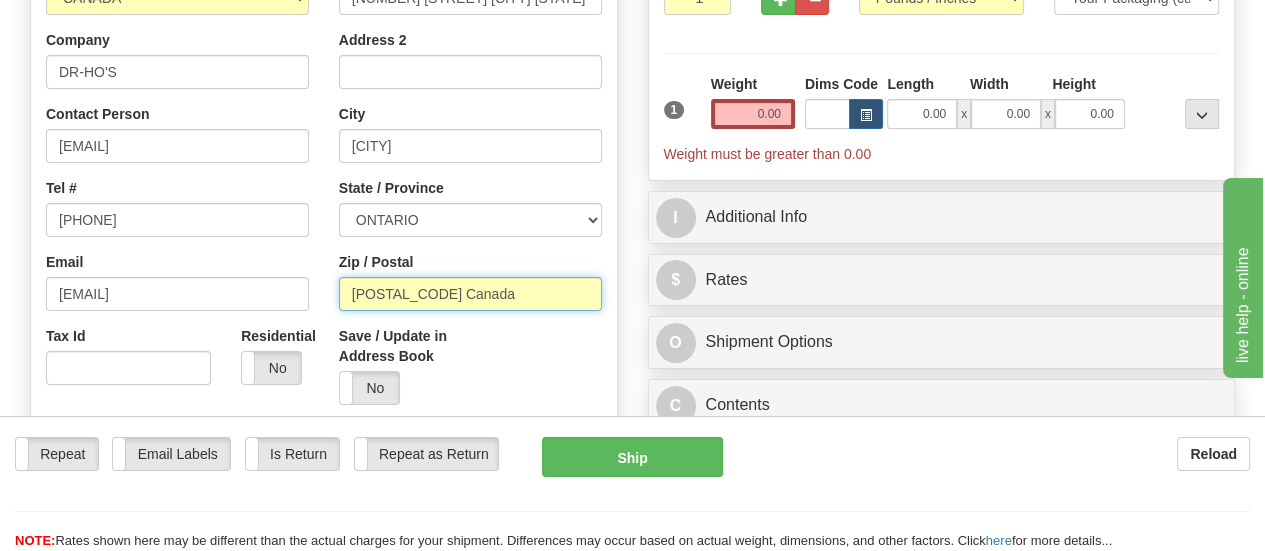 drag, startPoint x: 406, startPoint y: 296, endPoint x: 476, endPoint y: 303, distance: 70.34913 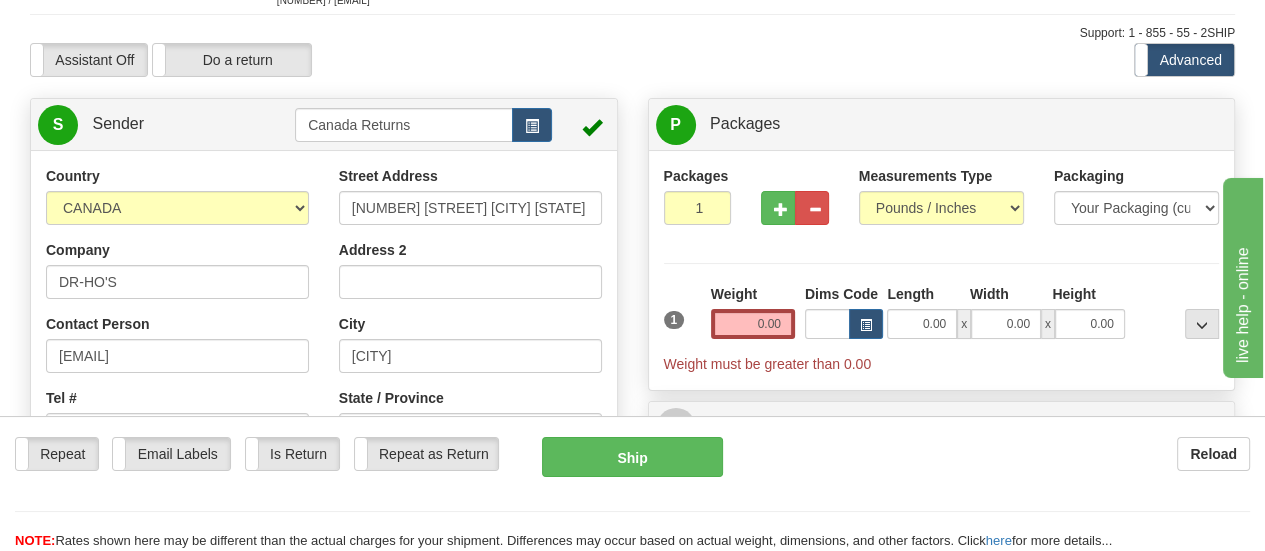 scroll, scrollTop: 0, scrollLeft: 0, axis: both 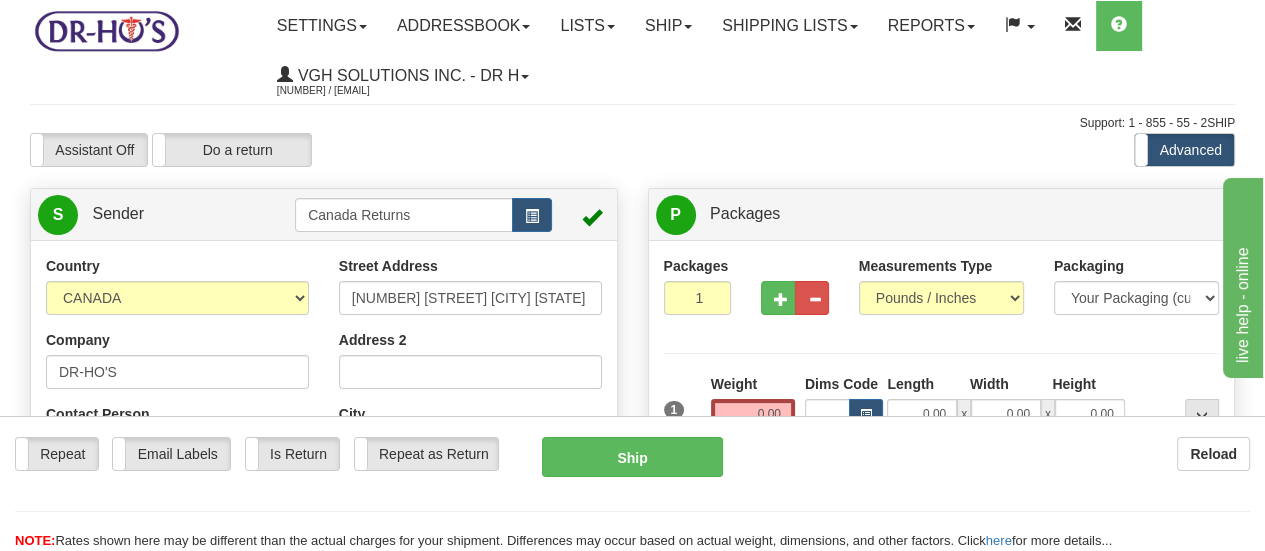 type on "[POSTAL_CODE]" 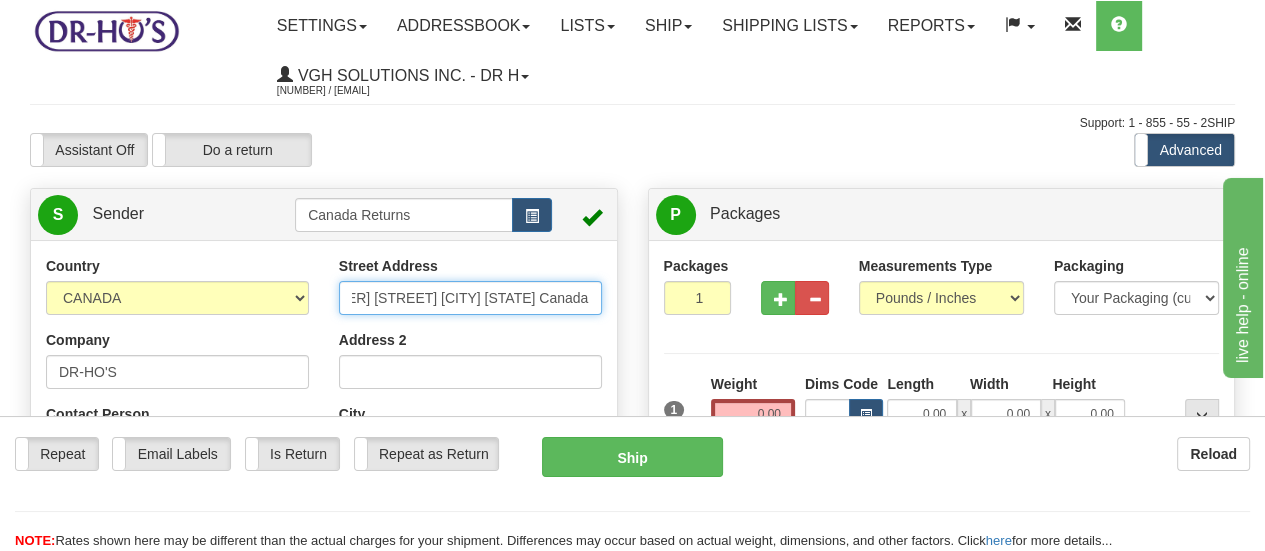 scroll, scrollTop: 0, scrollLeft: 181, axis: horizontal 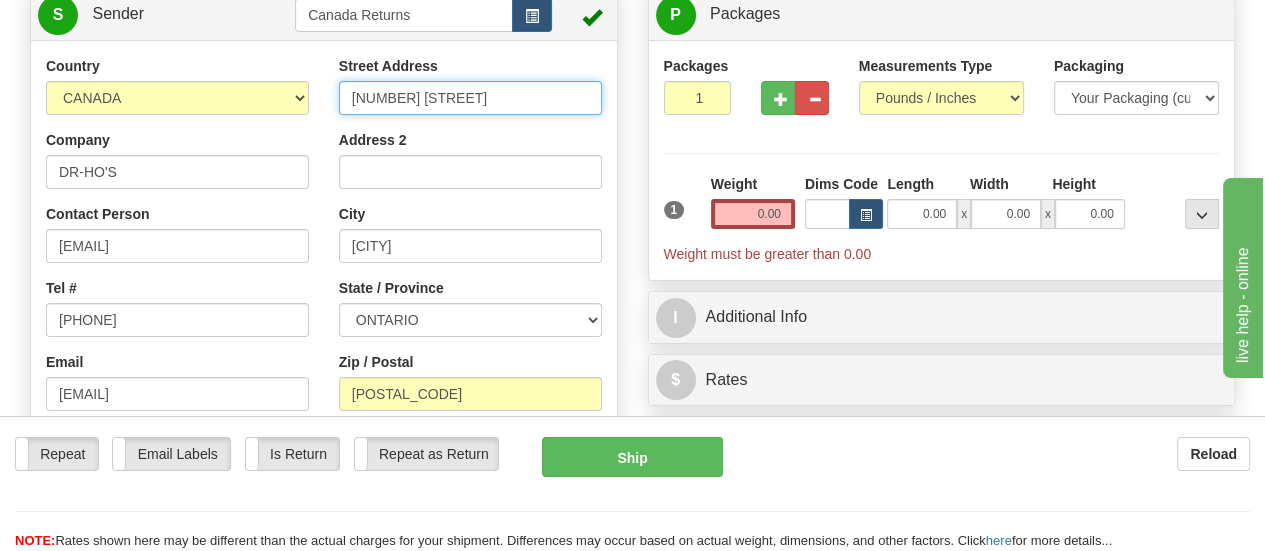type on "[NUMBER] [STREET]" 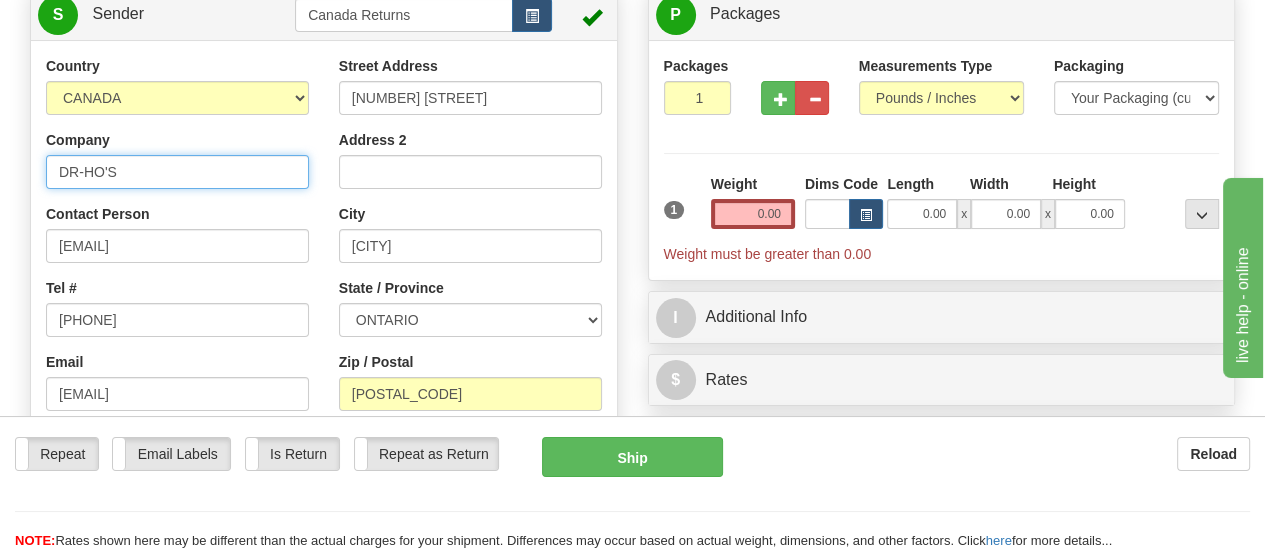 drag, startPoint x: 172, startPoint y: 175, endPoint x: 25, endPoint y: 172, distance: 147.03061 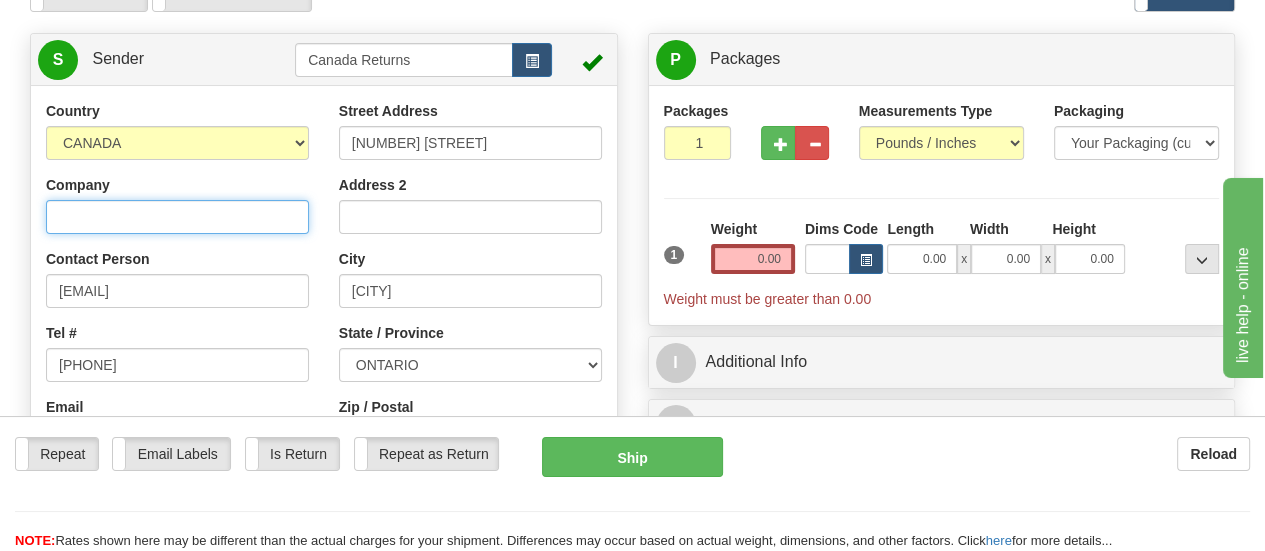 scroll, scrollTop: 200, scrollLeft: 0, axis: vertical 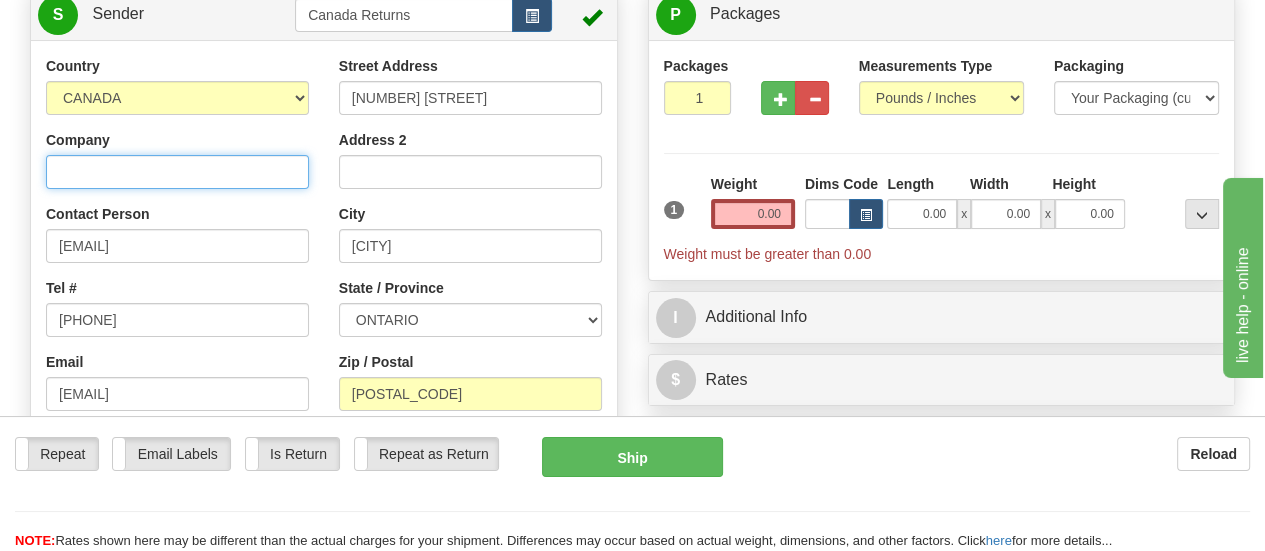 type 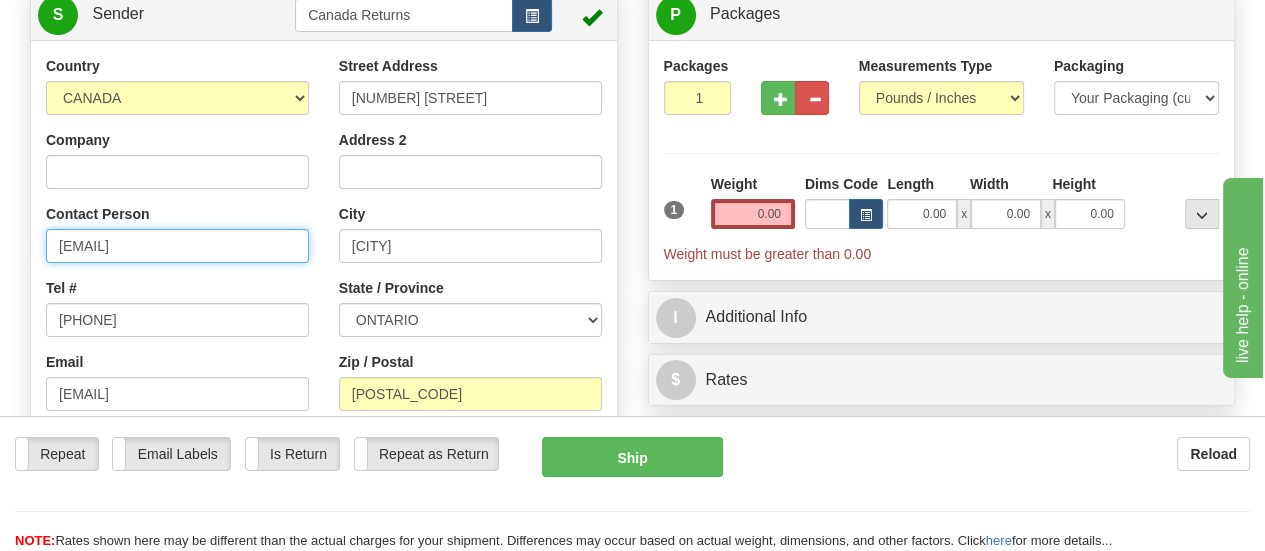 drag, startPoint x: 212, startPoint y: 241, endPoint x: 0, endPoint y: 231, distance: 212.23572 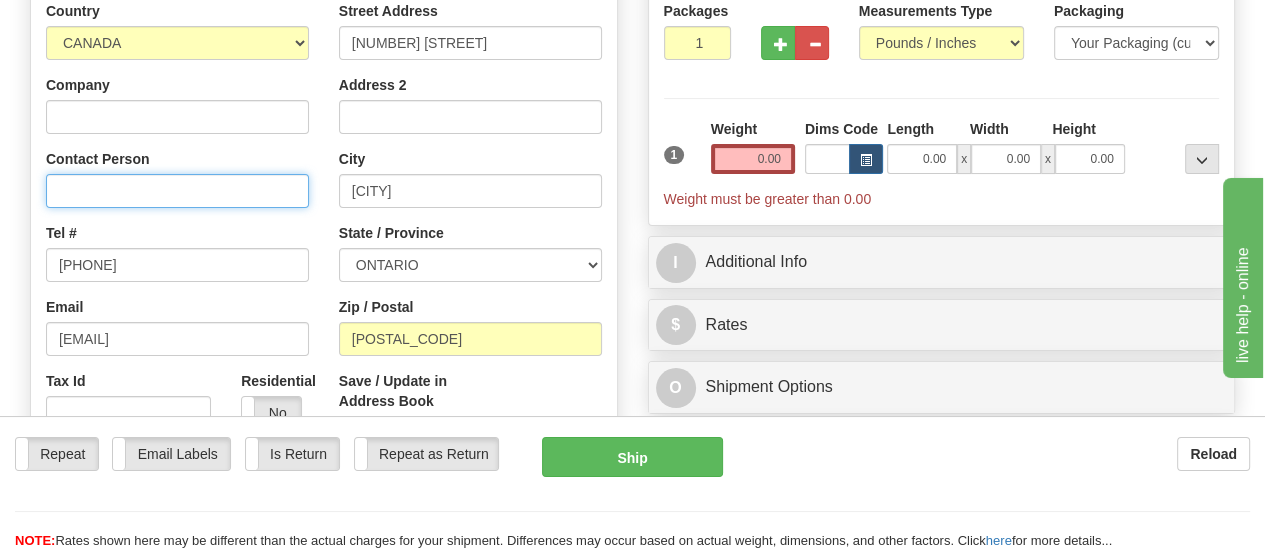 scroll, scrollTop: 300, scrollLeft: 0, axis: vertical 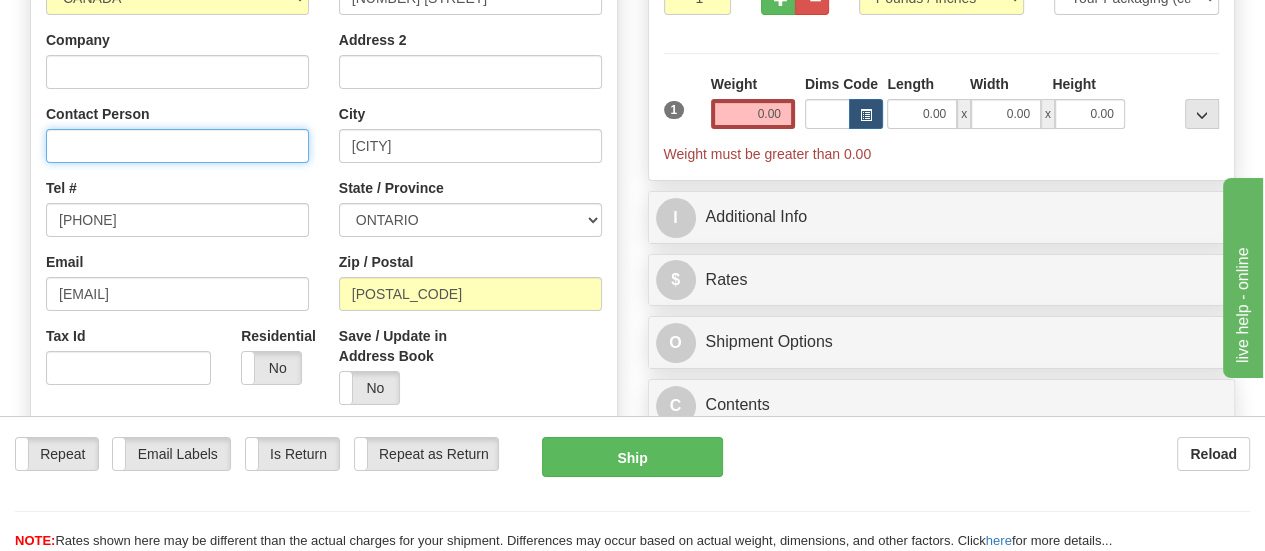 type 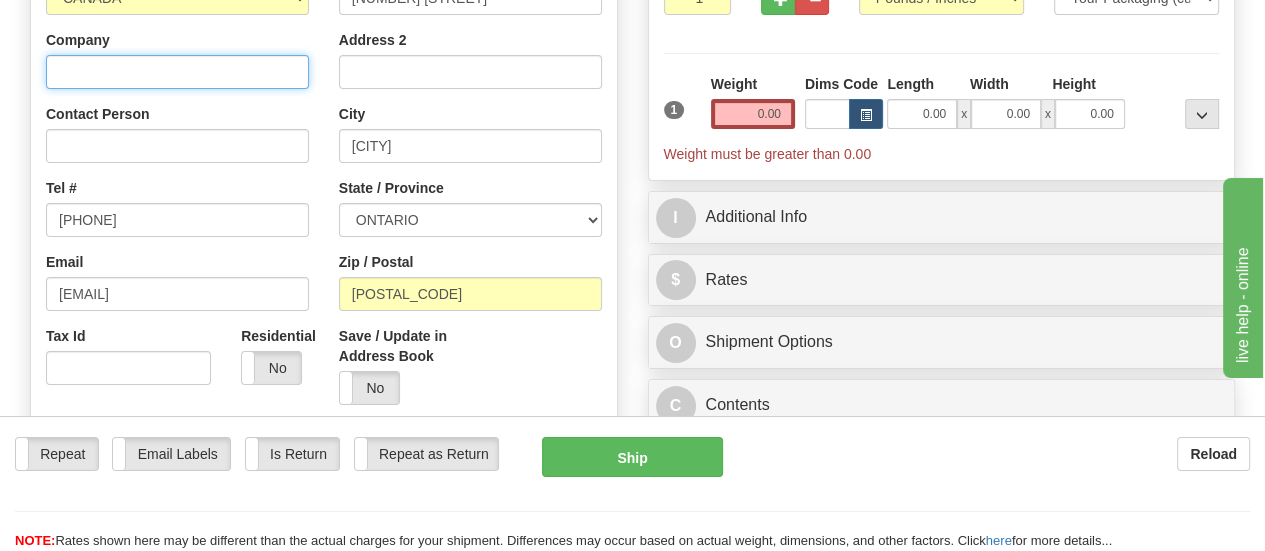 click on "Company" at bounding box center [177, 72] 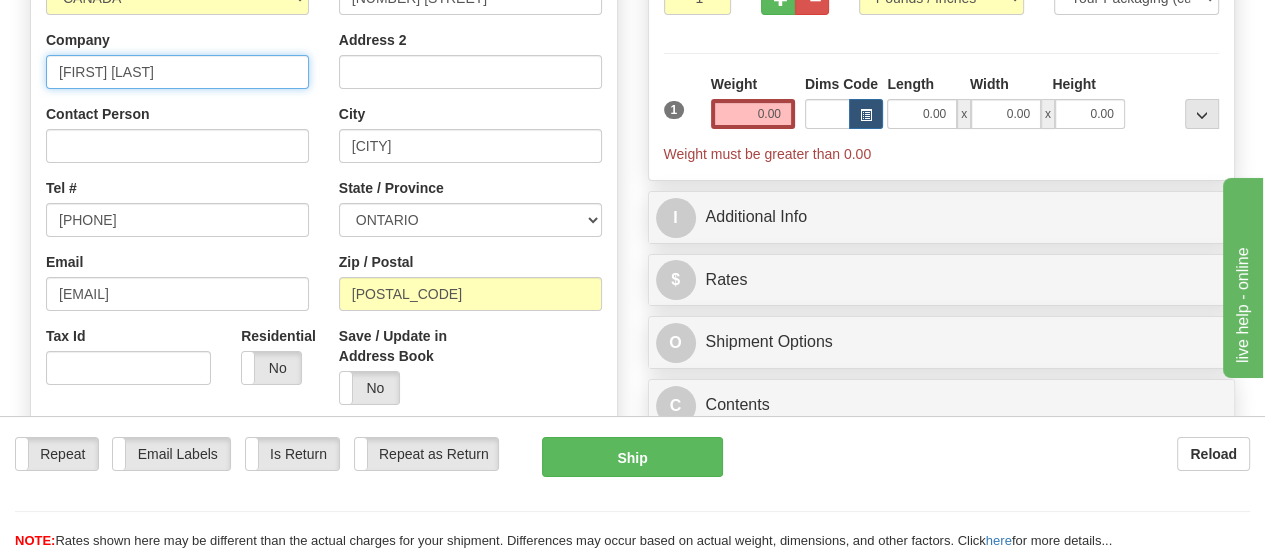 type on "[FIRST] [LAST]" 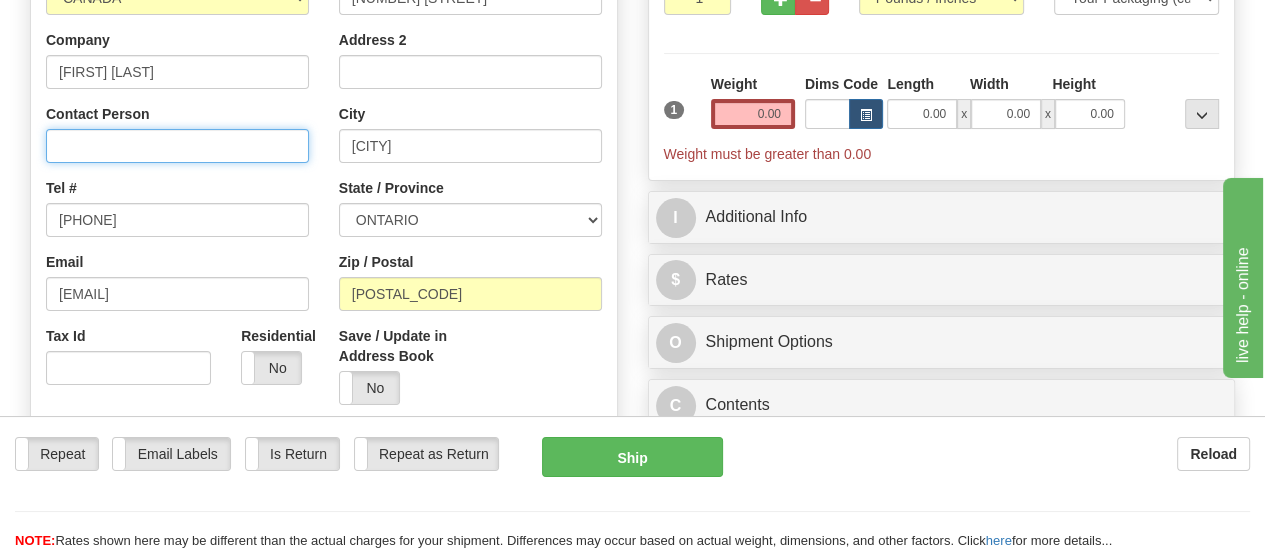click on "Contact Person" at bounding box center (177, 146) 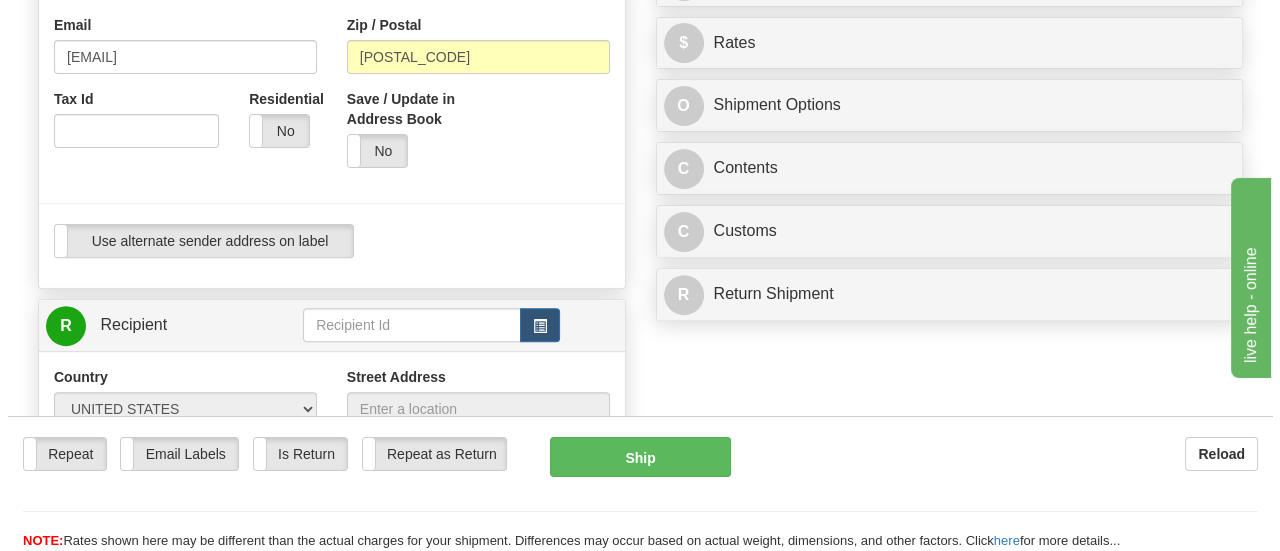 scroll, scrollTop: 600, scrollLeft: 0, axis: vertical 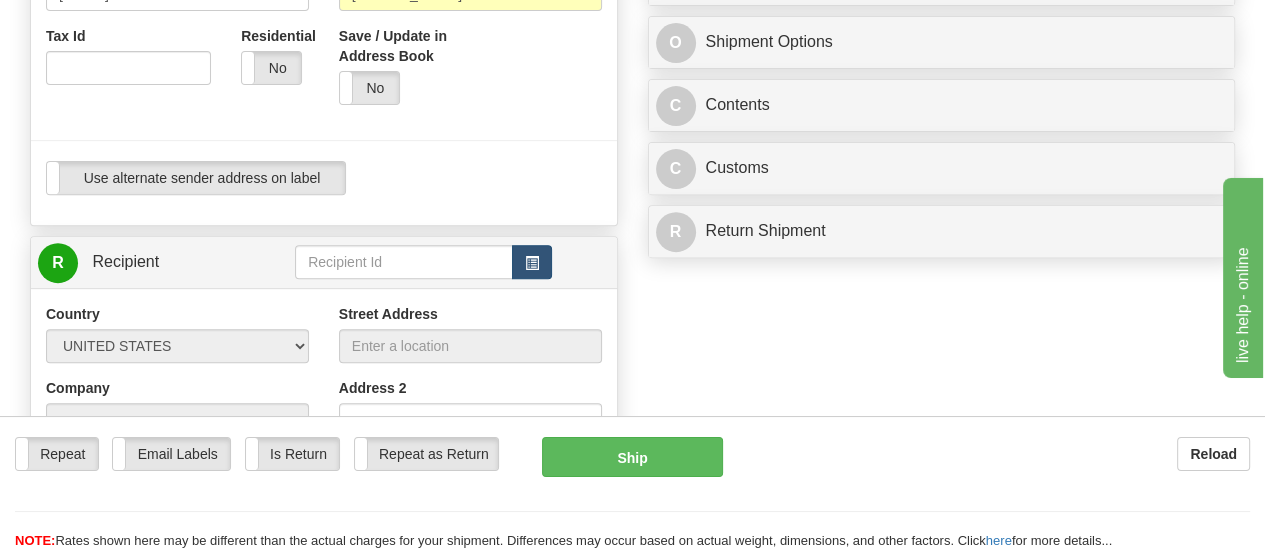 type on "[FIRST] [LAST]" 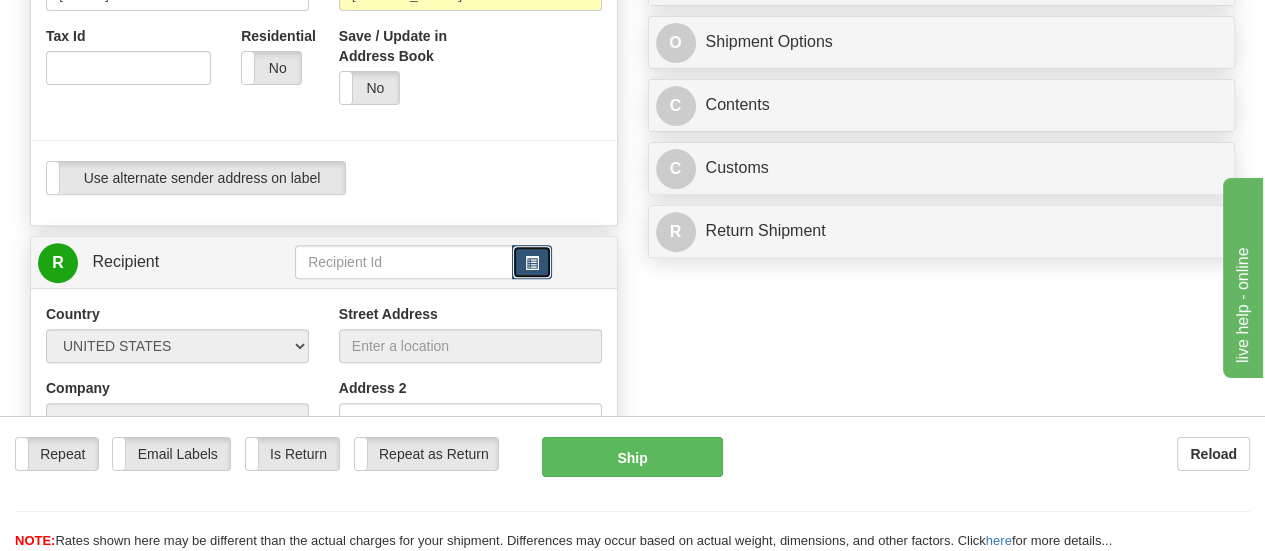 click at bounding box center (532, 263) 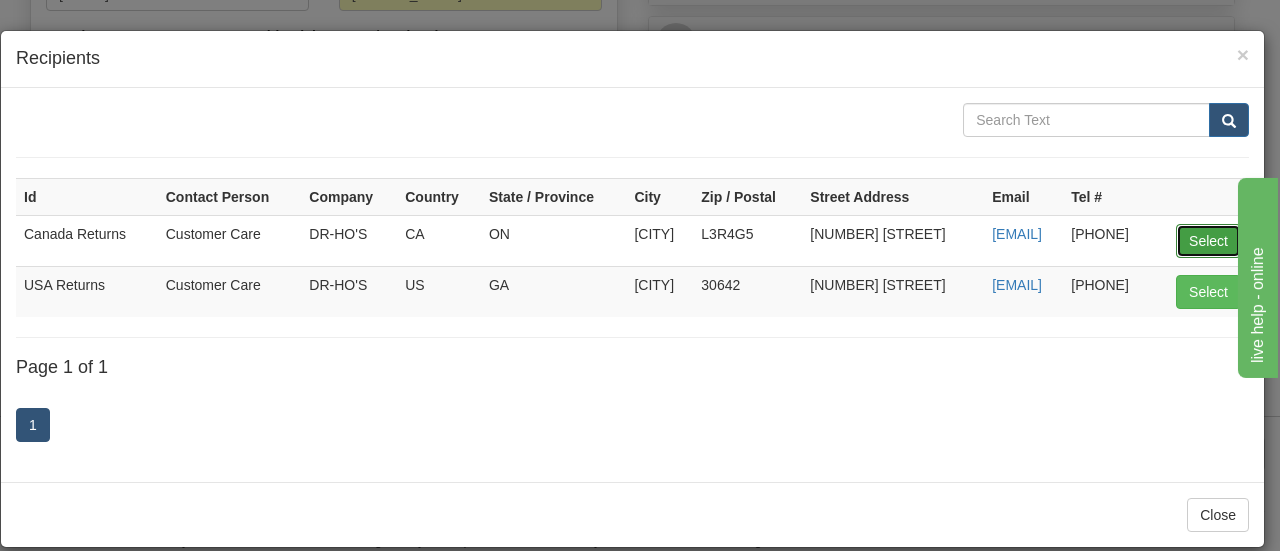 click on "Select" at bounding box center (1208, 241) 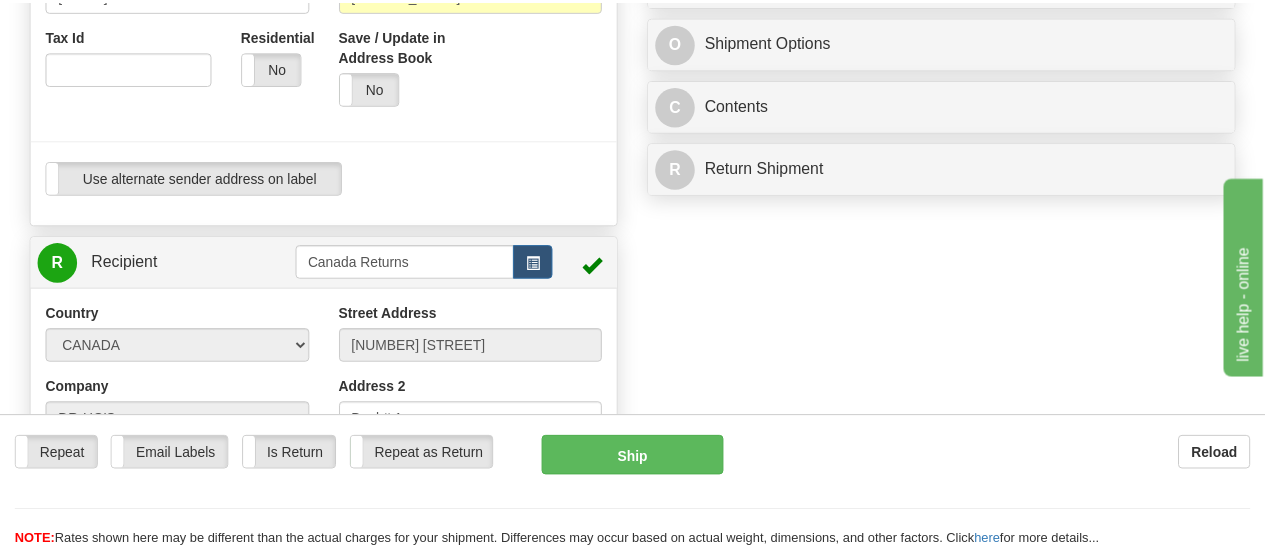 scroll, scrollTop: 139, scrollLeft: 0, axis: vertical 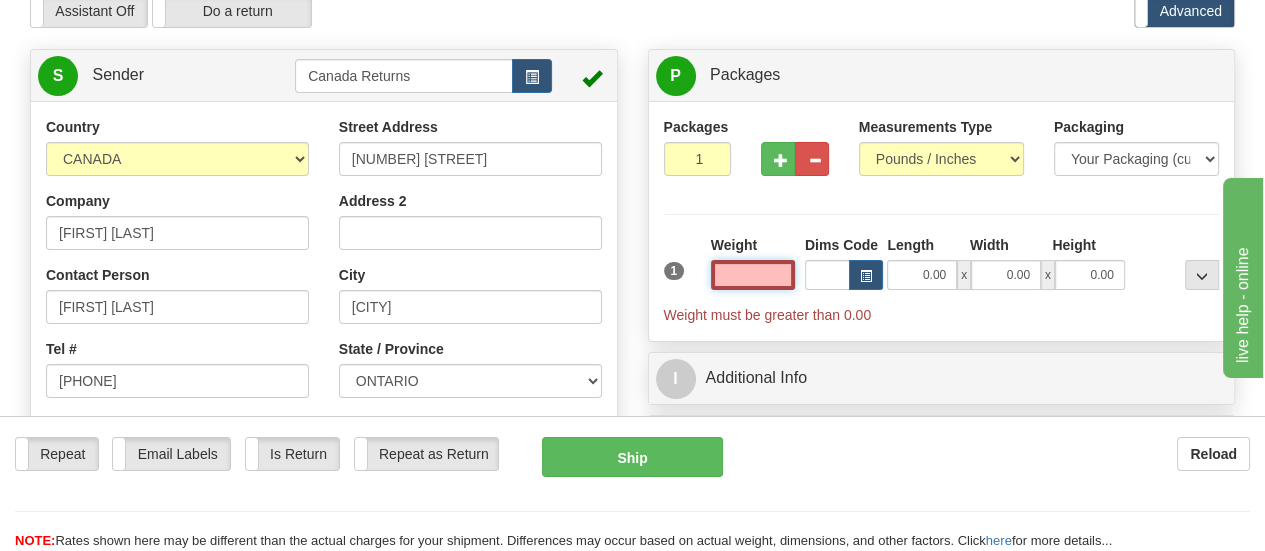click at bounding box center [753, 275] 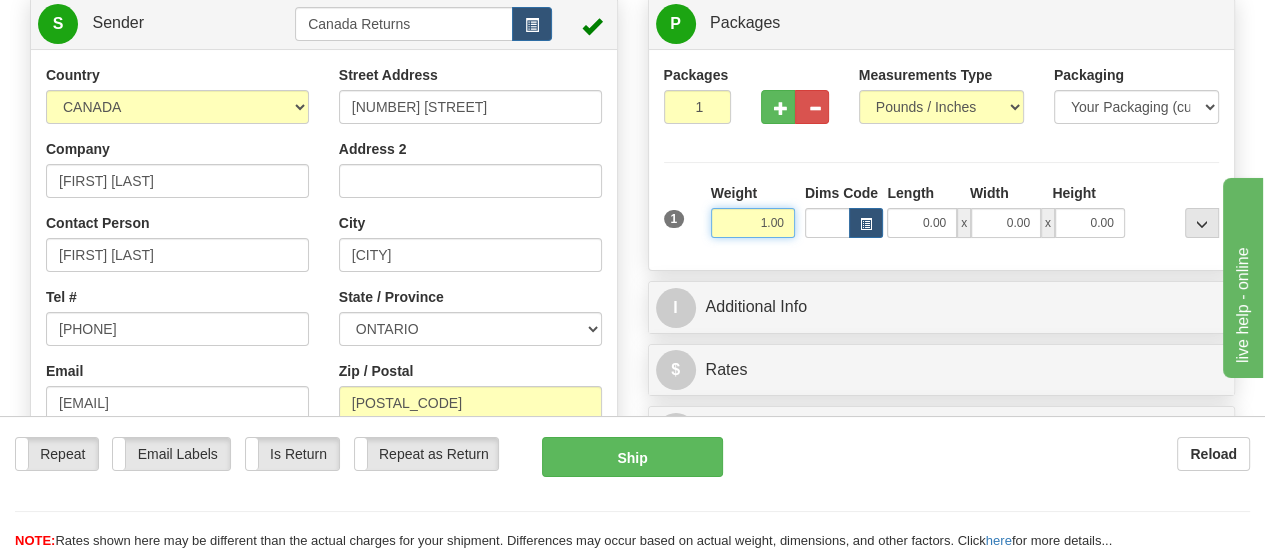scroll, scrollTop: 239, scrollLeft: 0, axis: vertical 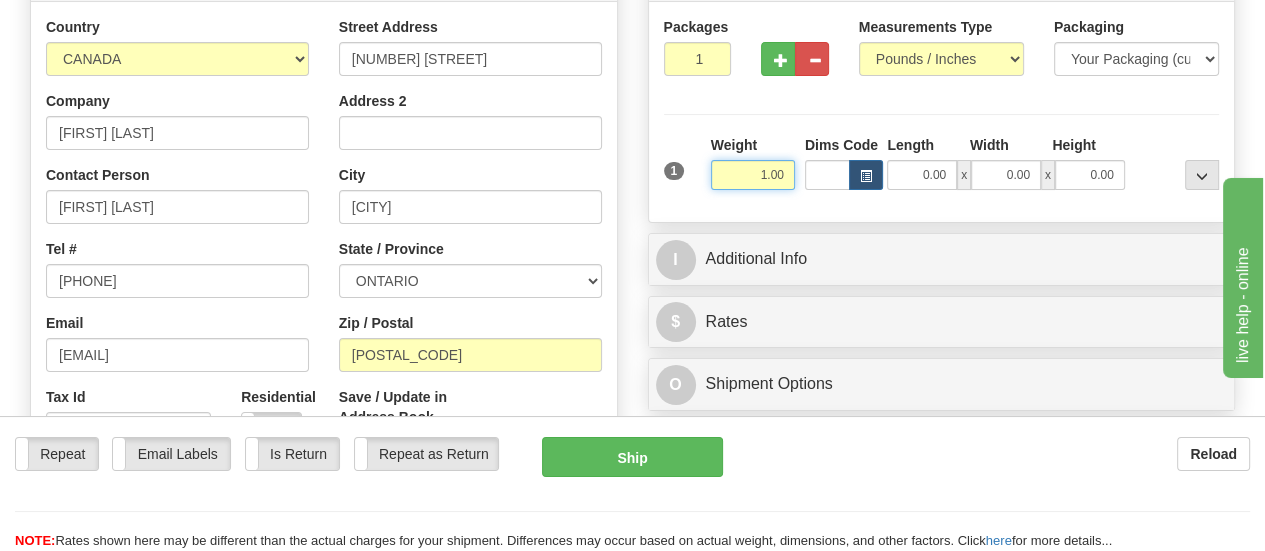 type on "1.00" 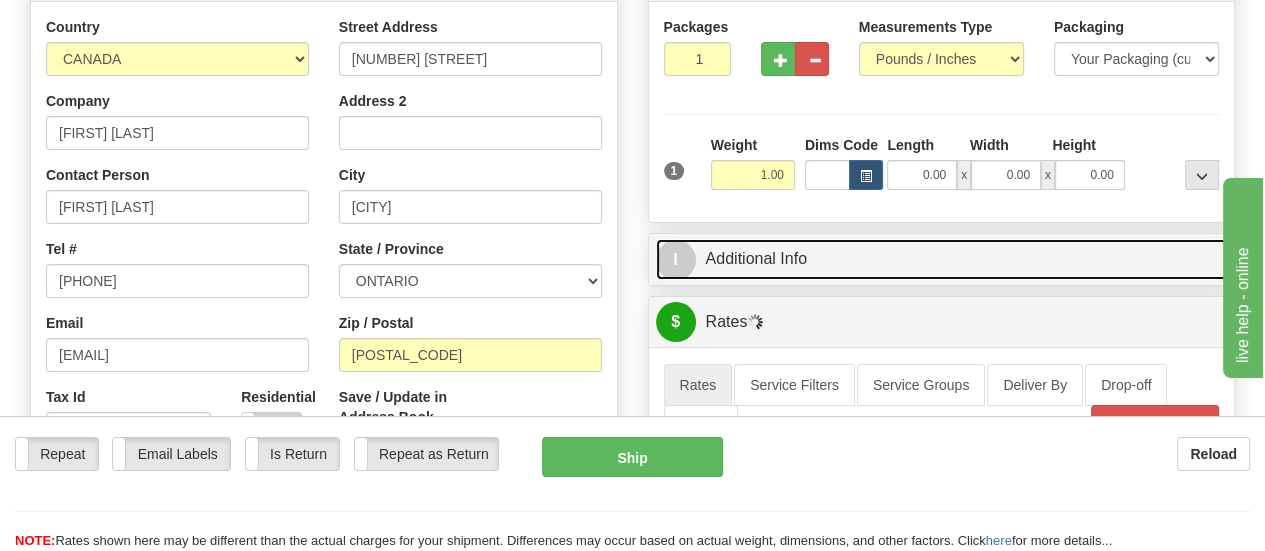 click on "I Additional Info" at bounding box center [942, 259] 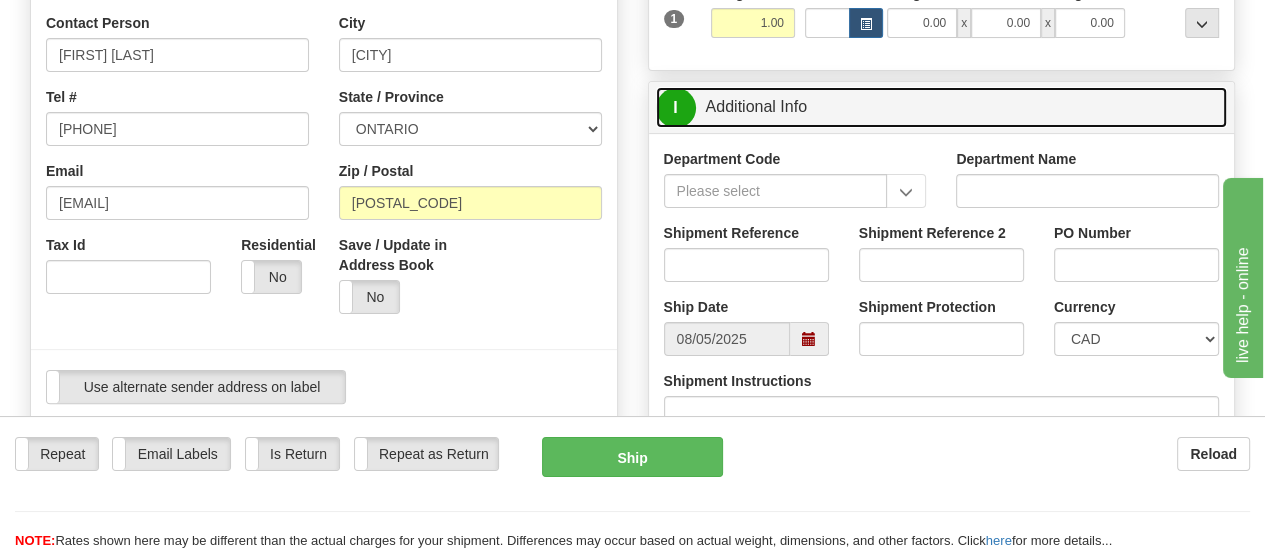 scroll, scrollTop: 439, scrollLeft: 0, axis: vertical 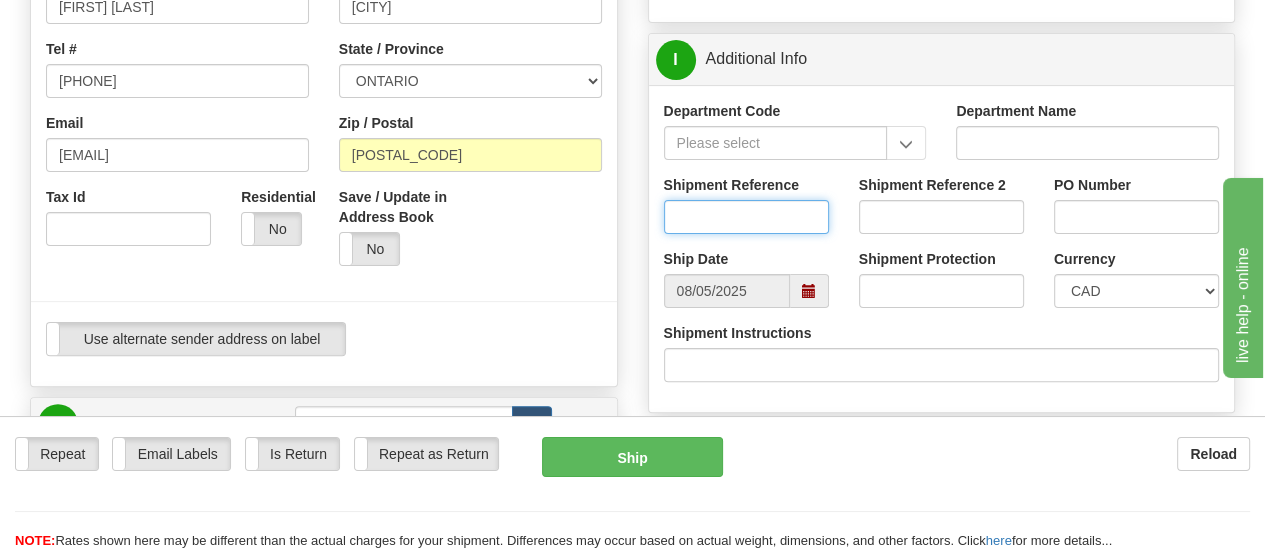 click on "Shipment Reference" at bounding box center [746, 217] 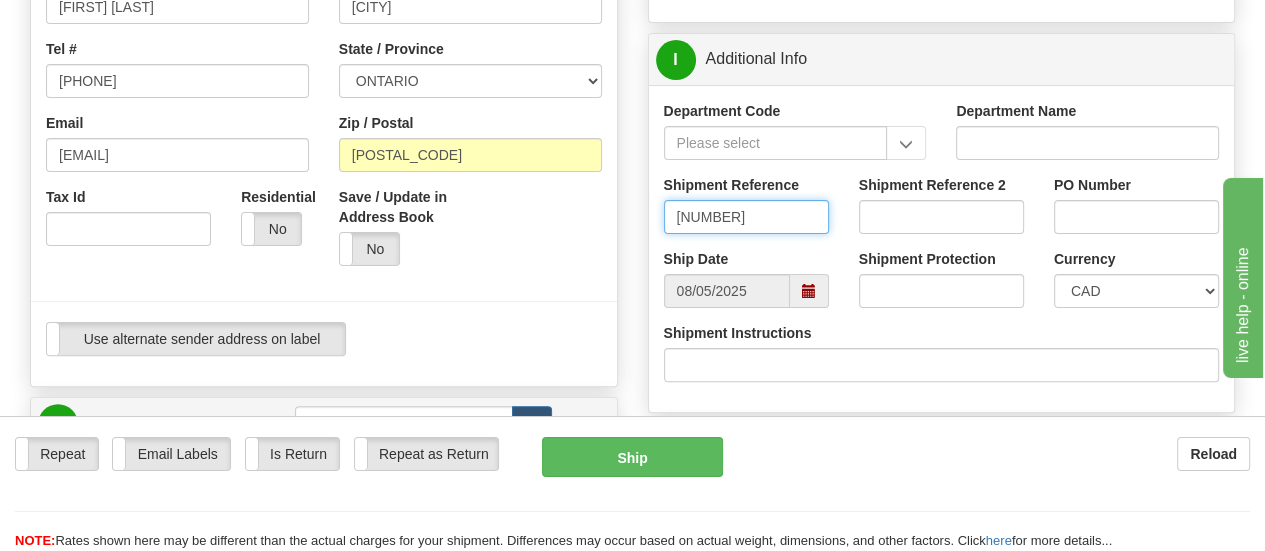 click at bounding box center (809, 291) 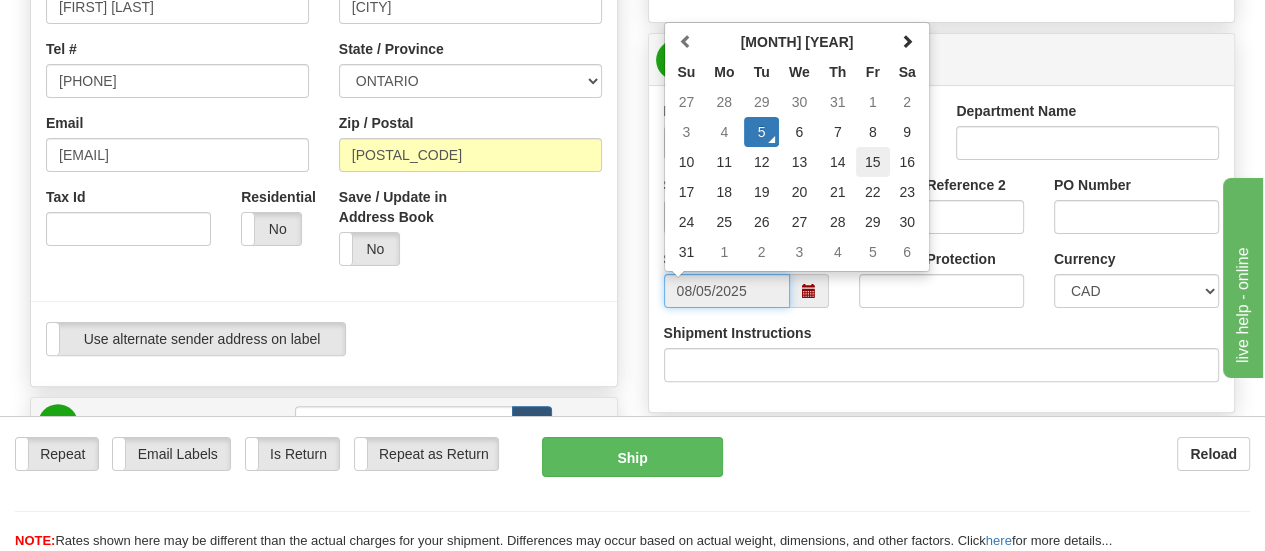 click on "15" at bounding box center (873, 162) 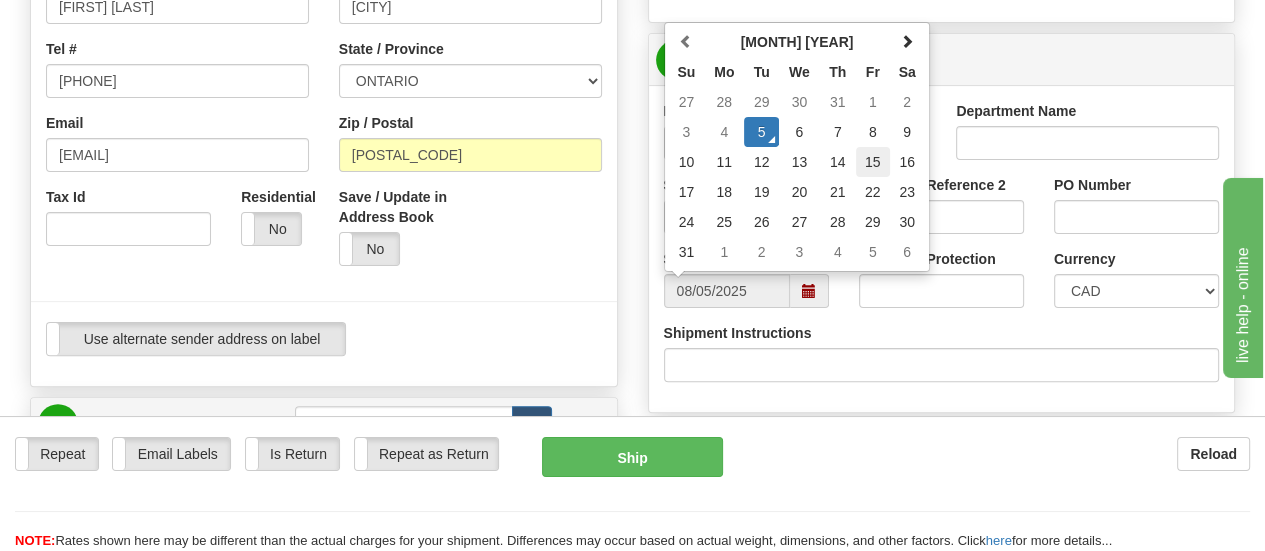 type on "[DATE]" 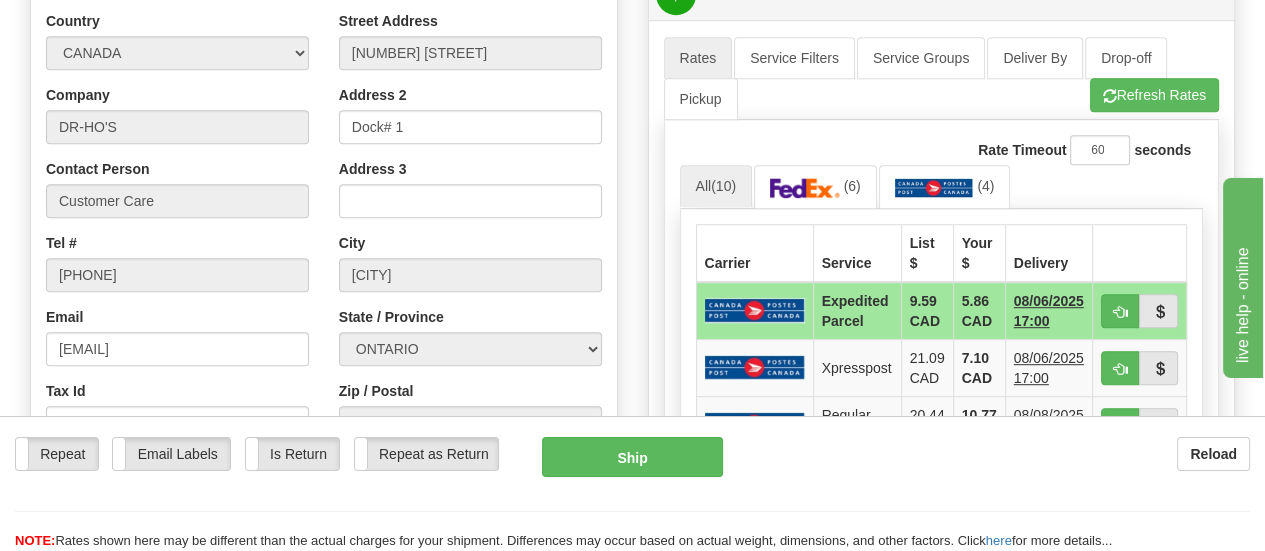 scroll, scrollTop: 939, scrollLeft: 0, axis: vertical 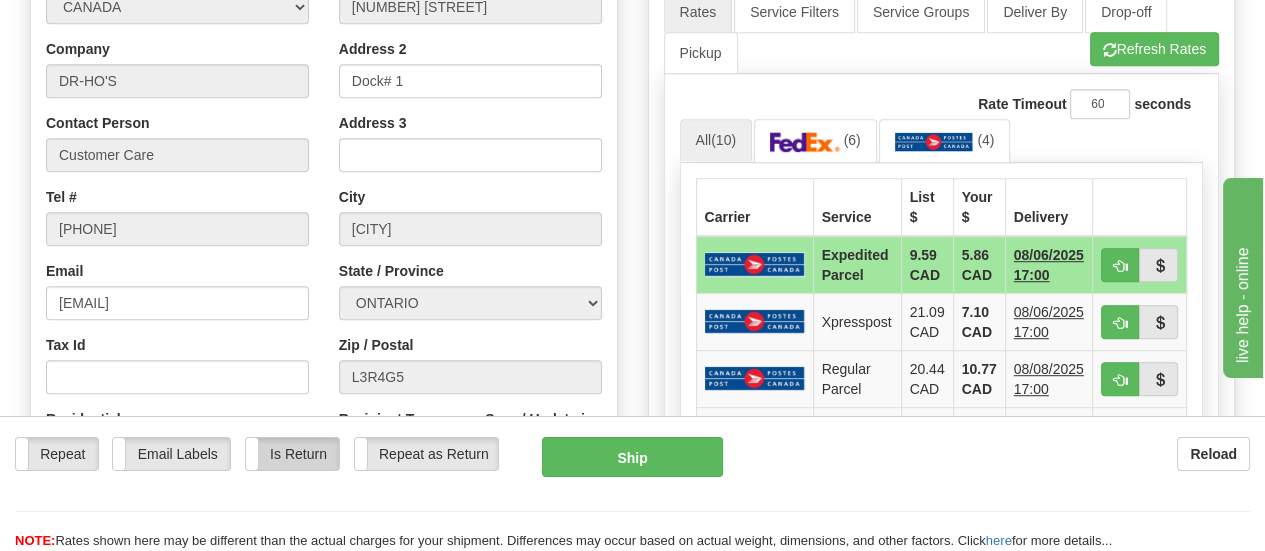 click on "Is Return" at bounding box center (292, 454) 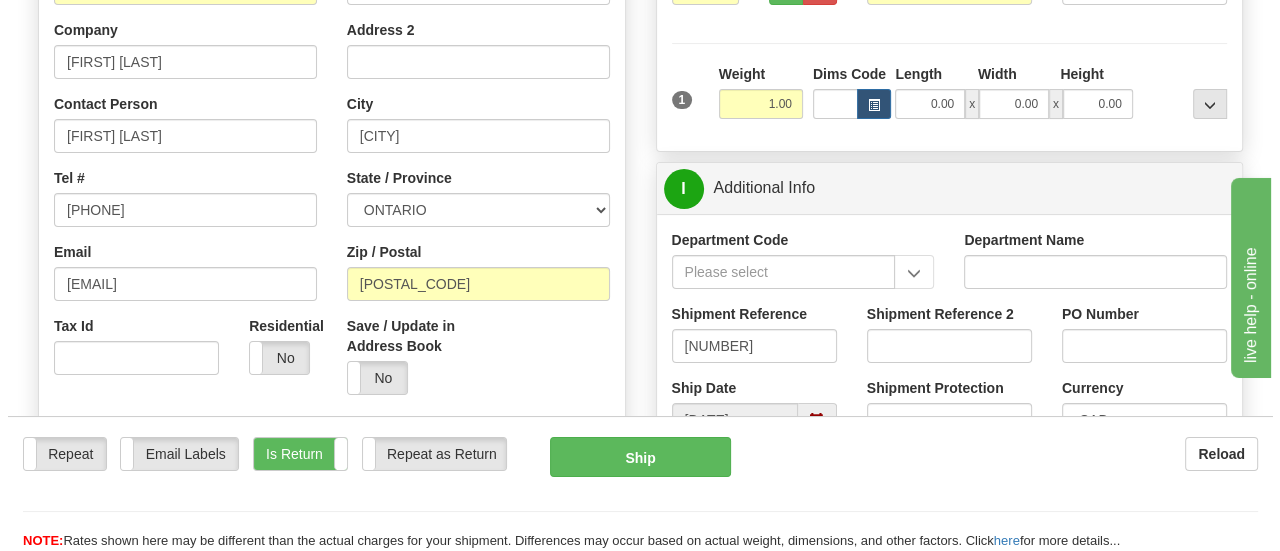 scroll, scrollTop: 300, scrollLeft: 0, axis: vertical 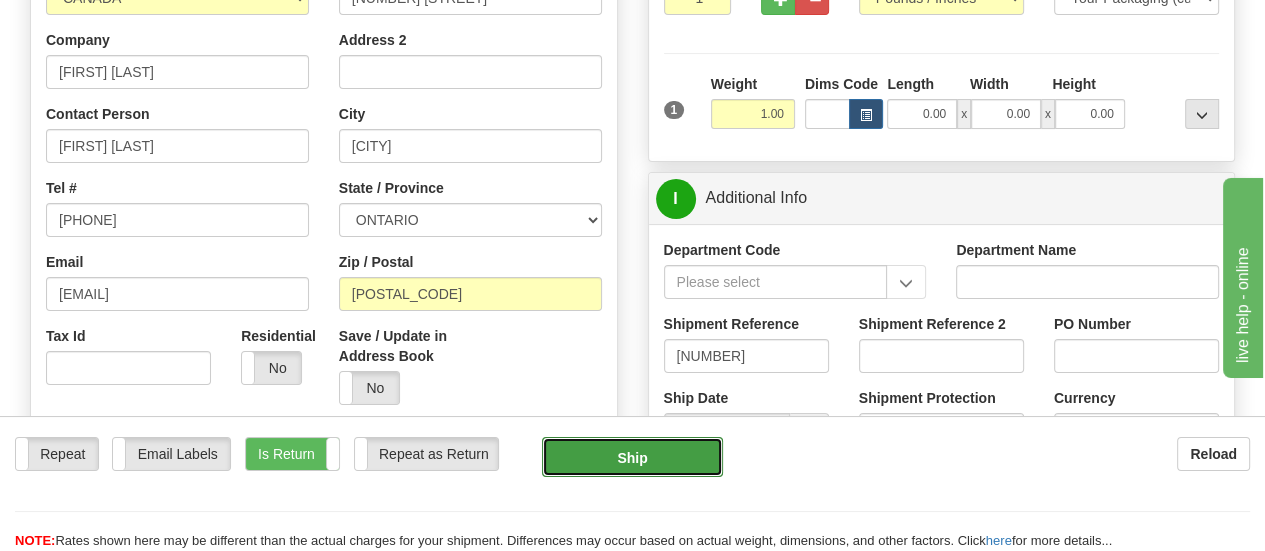 click on "Ship" at bounding box center (632, 457) 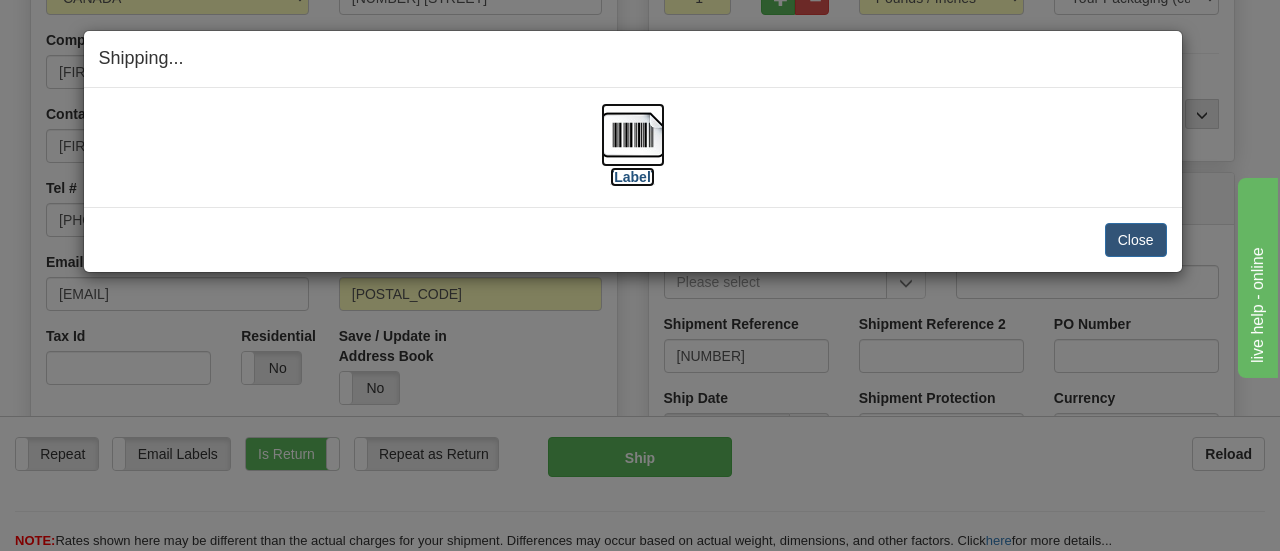click on "[Label]" at bounding box center [633, 177] 